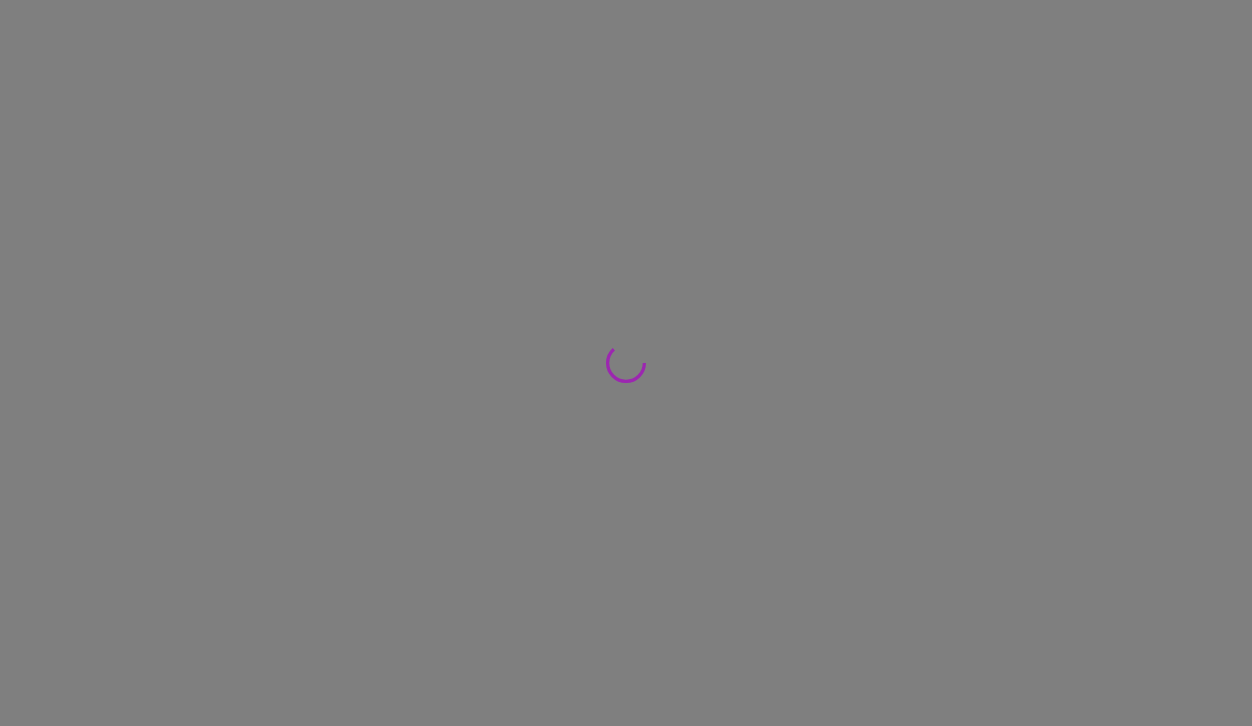 scroll, scrollTop: 0, scrollLeft: 0, axis: both 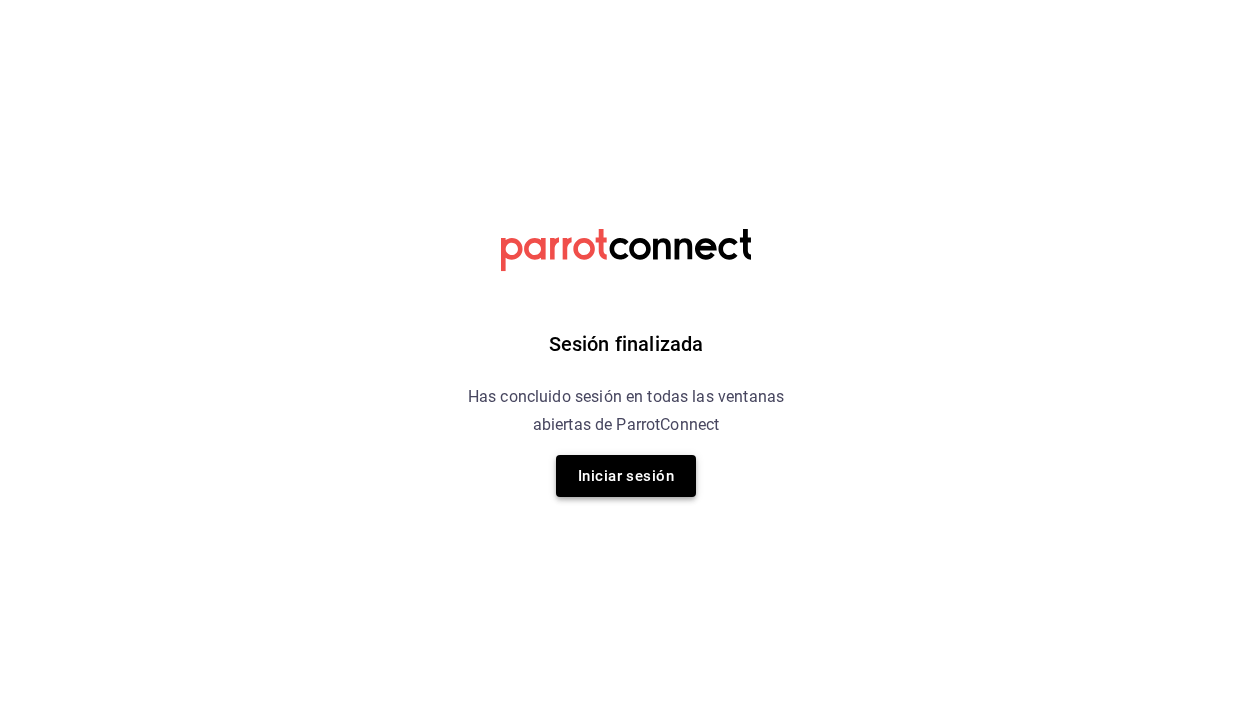 click on "Iniciar sesión" at bounding box center [626, 476] 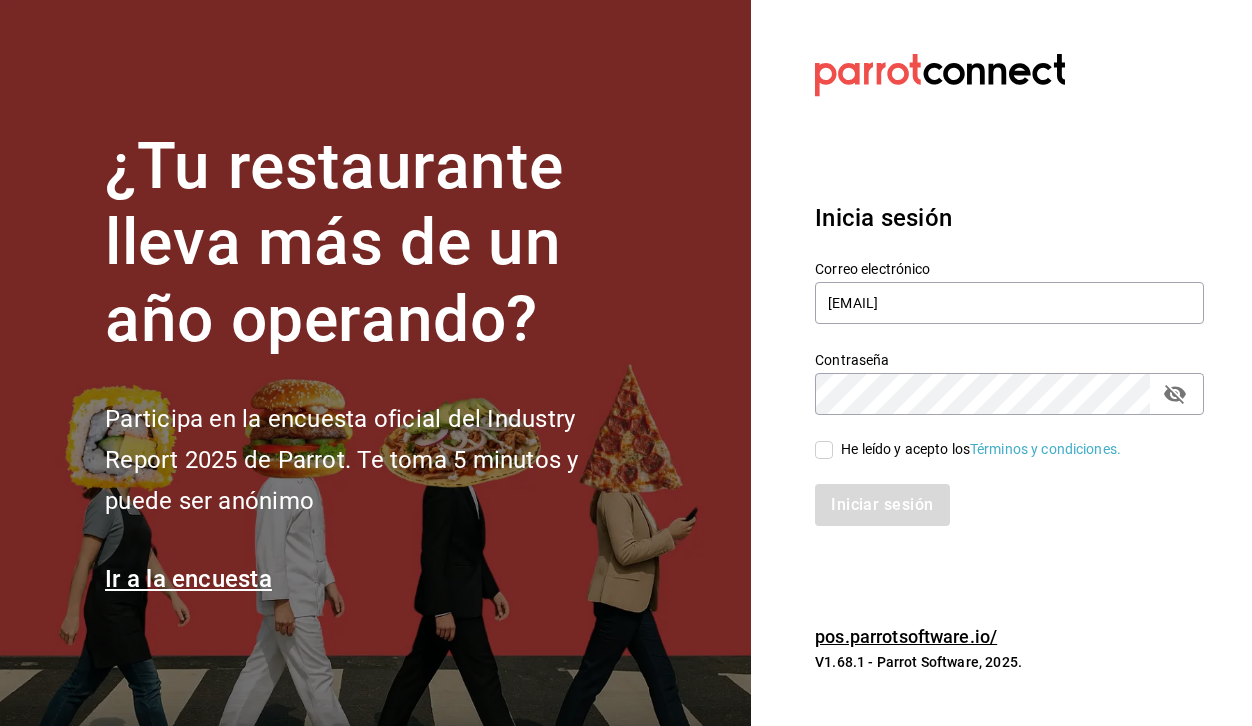click on "He leído y acepto los  Términos y condiciones." at bounding box center [824, 450] 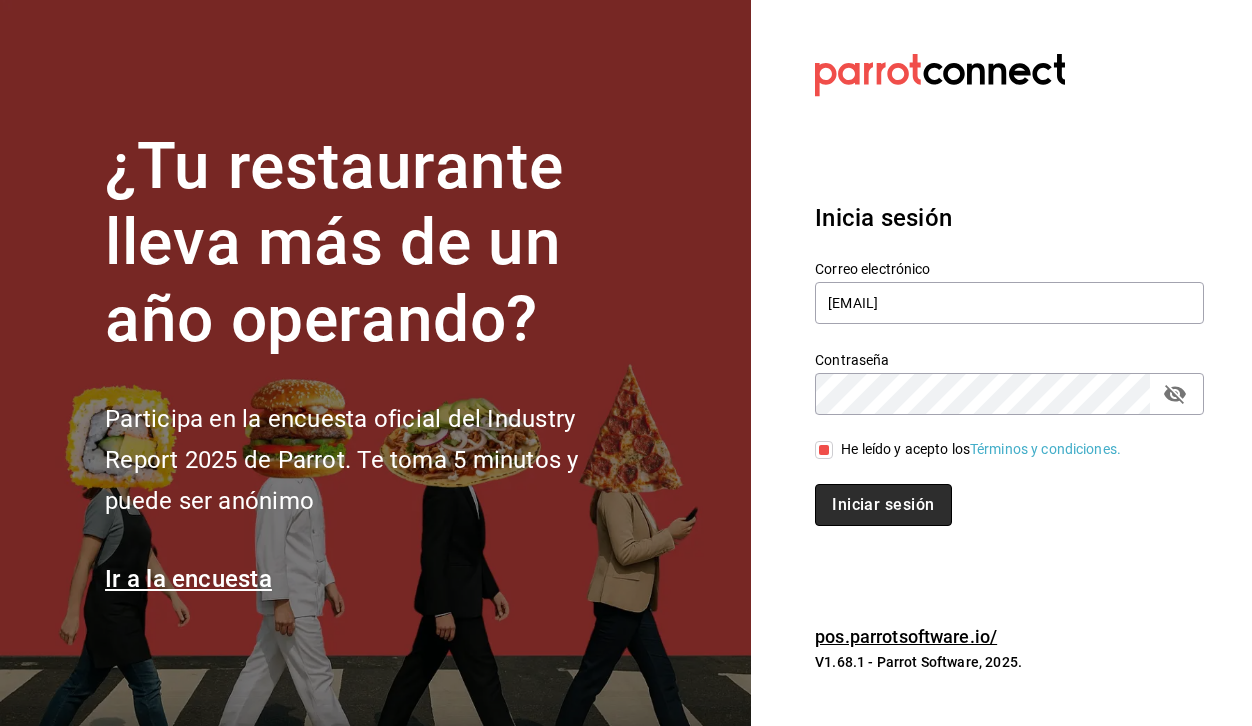 click on "Iniciar sesión" at bounding box center (883, 505) 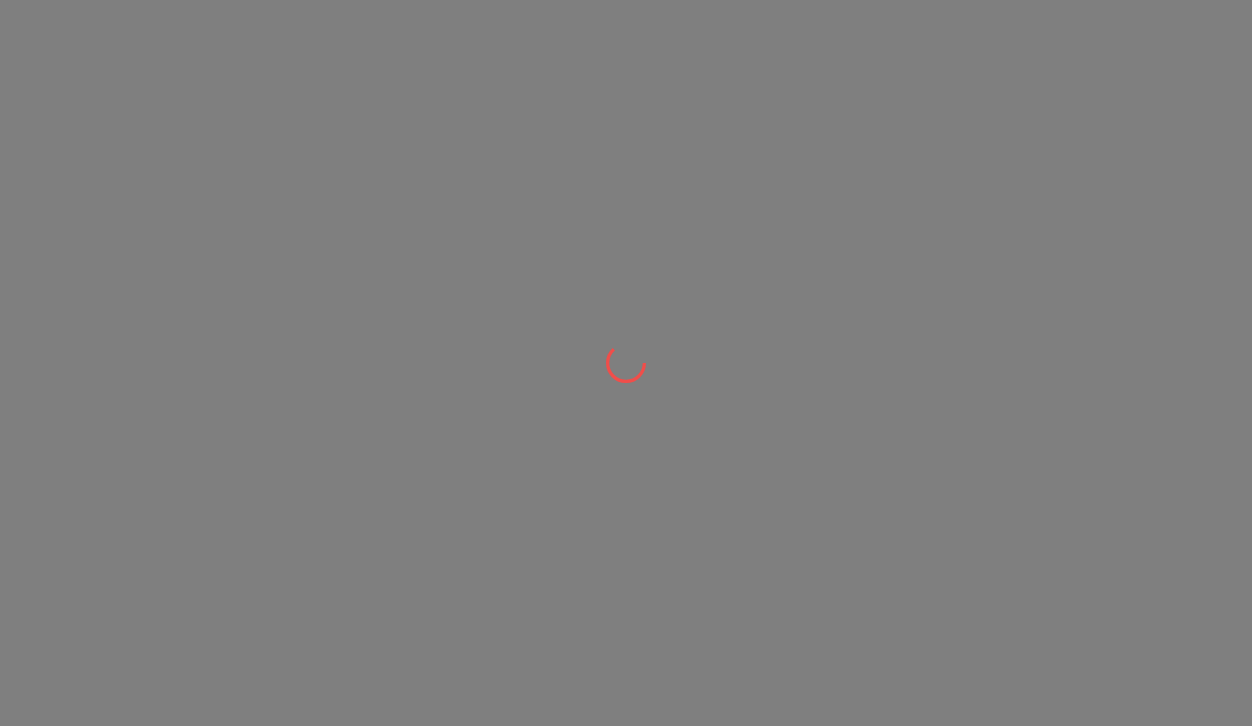 scroll, scrollTop: 0, scrollLeft: 0, axis: both 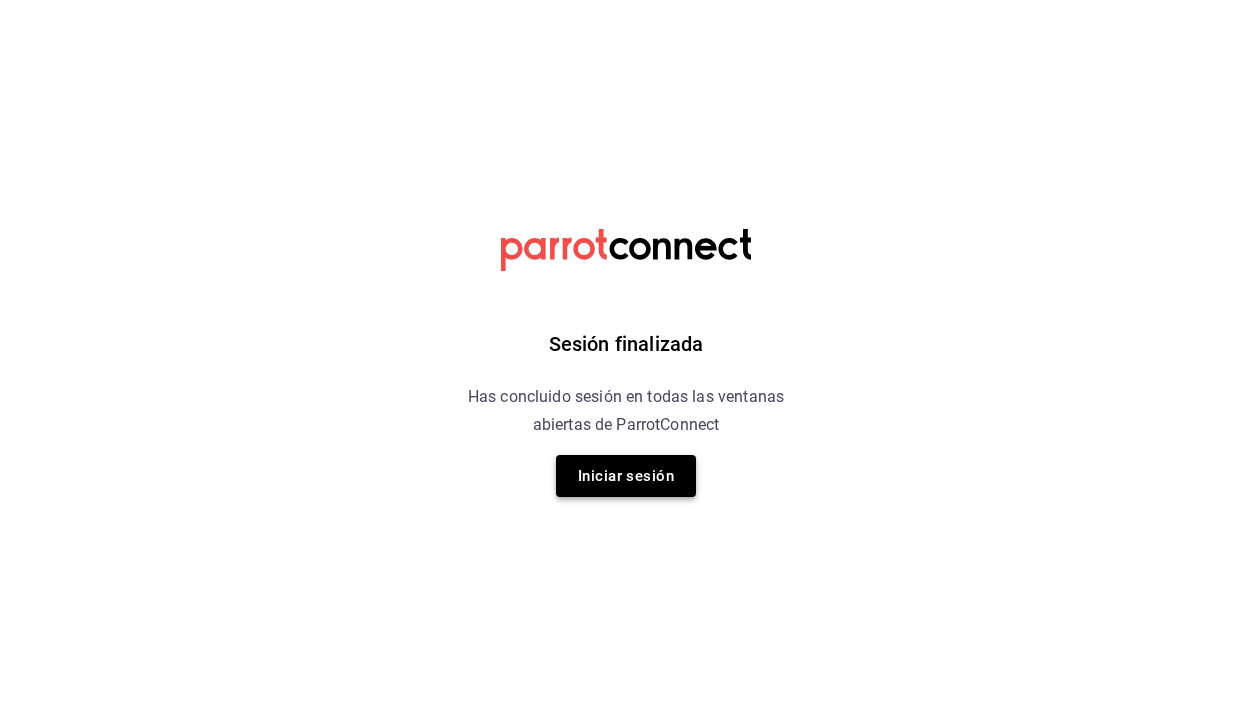 click on "Iniciar sesión" at bounding box center (626, 476) 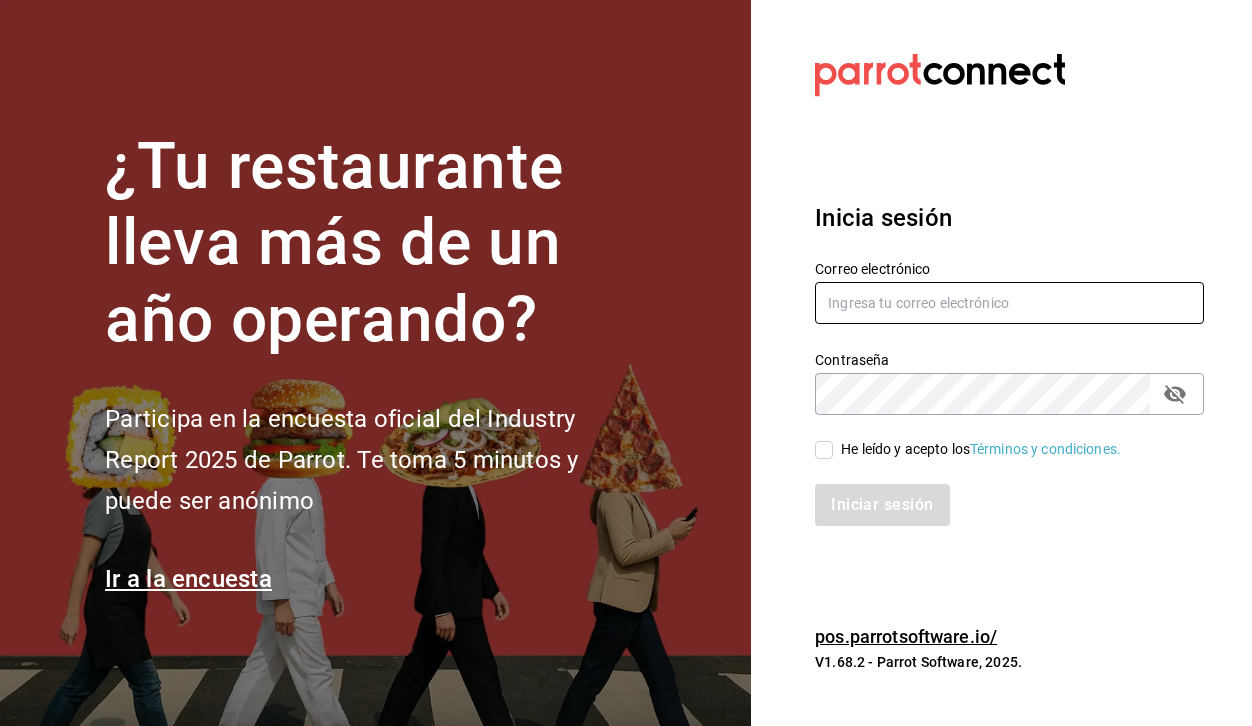 type on "jennydow13@gmail.com" 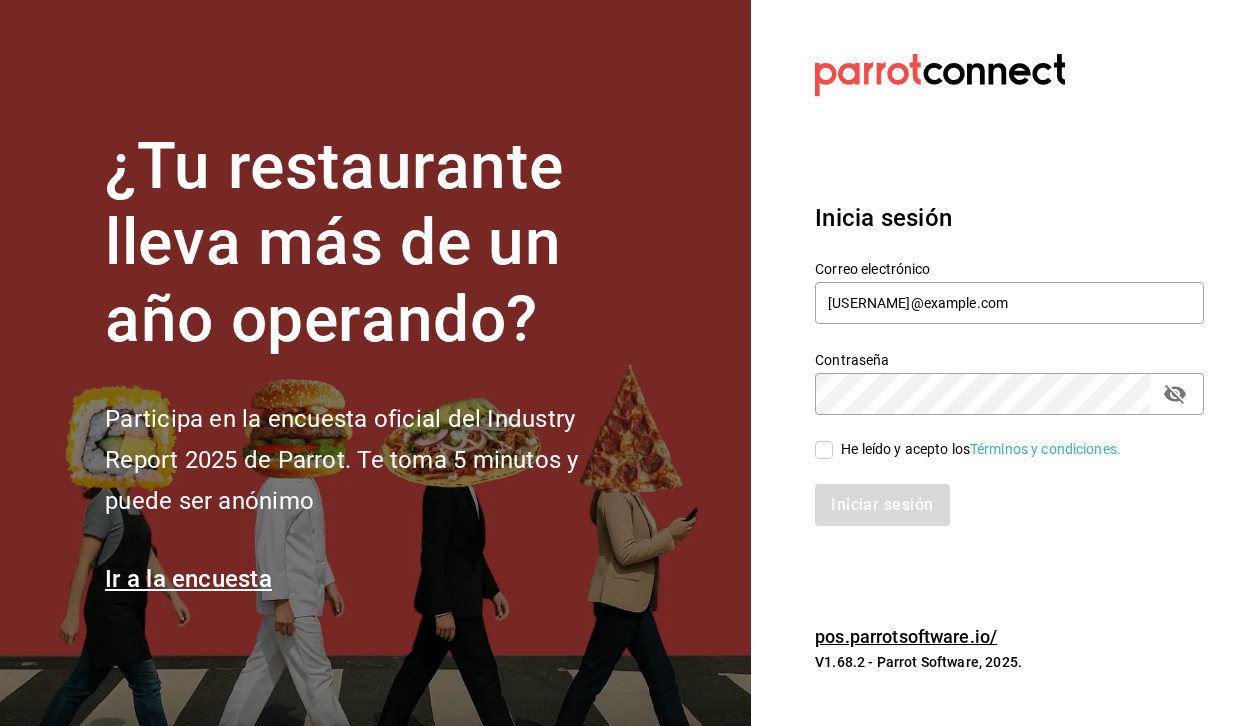 click on "He leído y acepto los  Términos y condiciones." at bounding box center (824, 450) 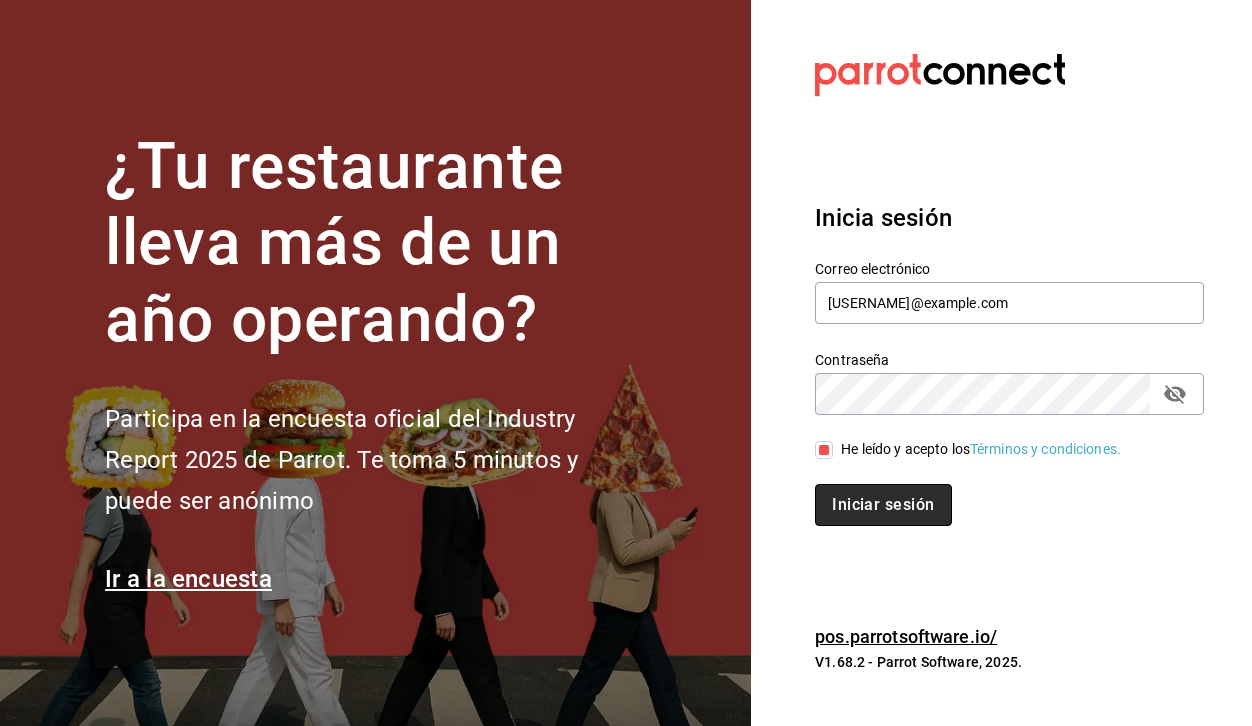 click on "Iniciar sesión" at bounding box center [883, 505] 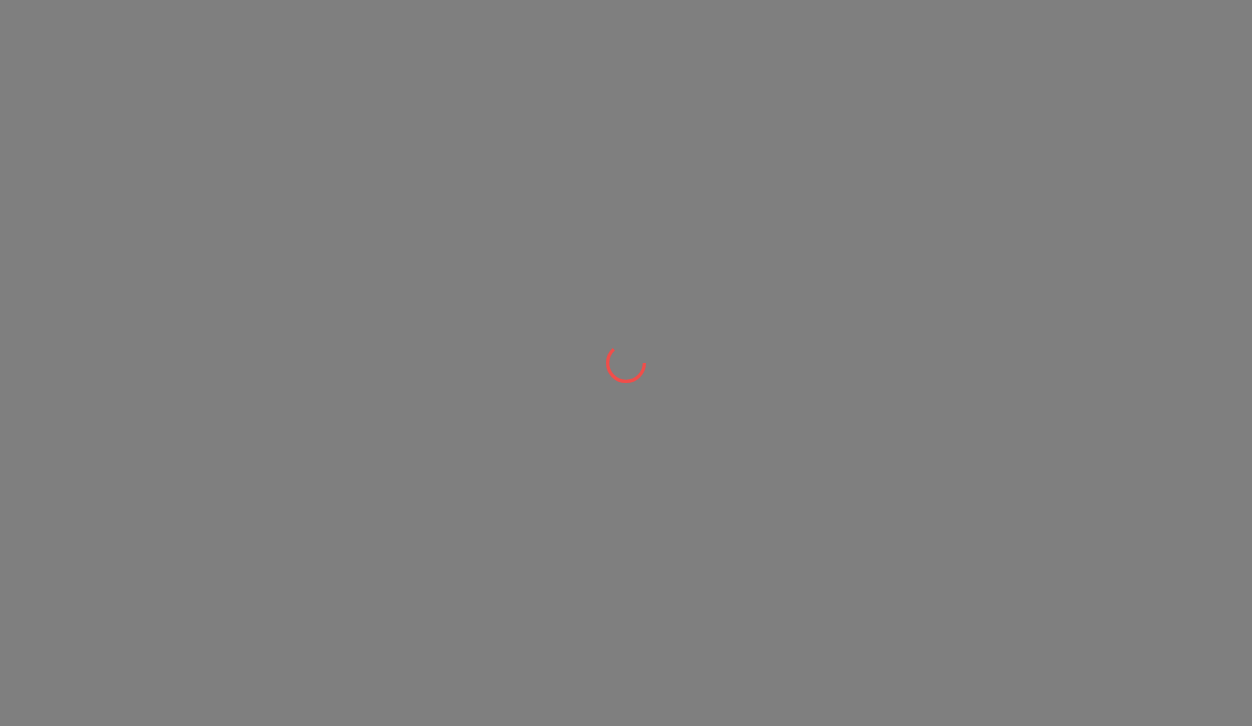 scroll, scrollTop: 0, scrollLeft: 0, axis: both 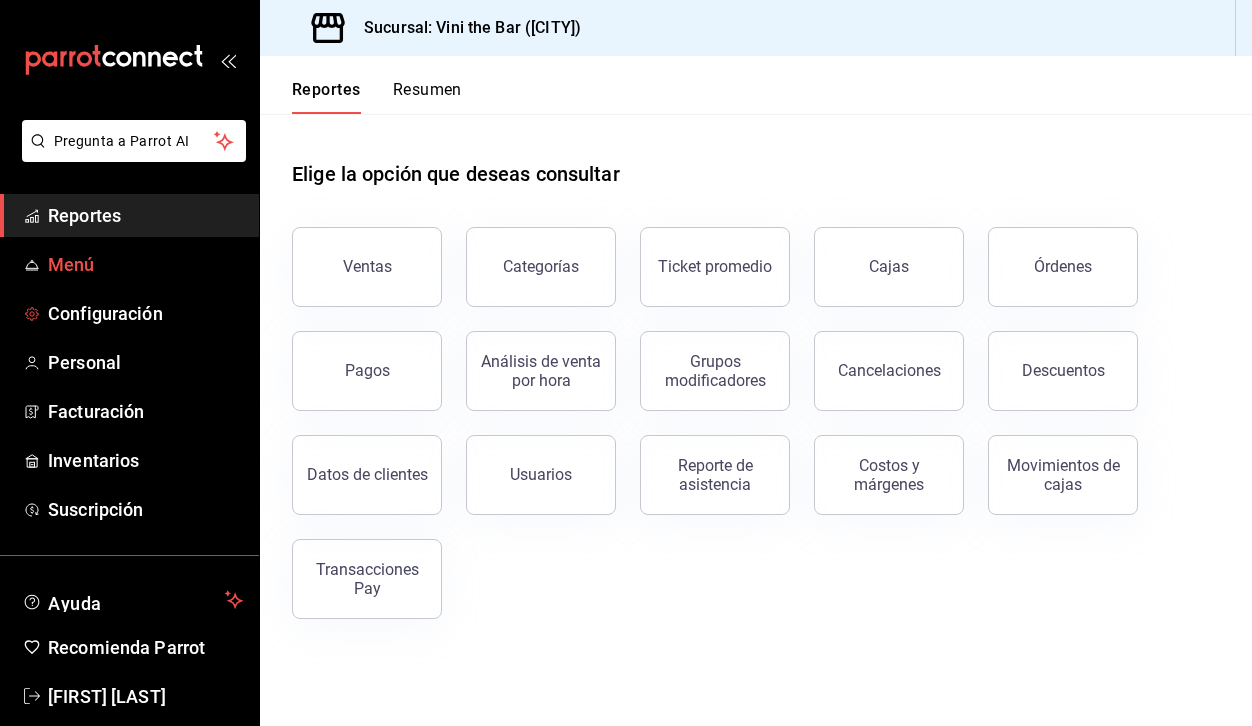 click on "Menú" at bounding box center [145, 264] 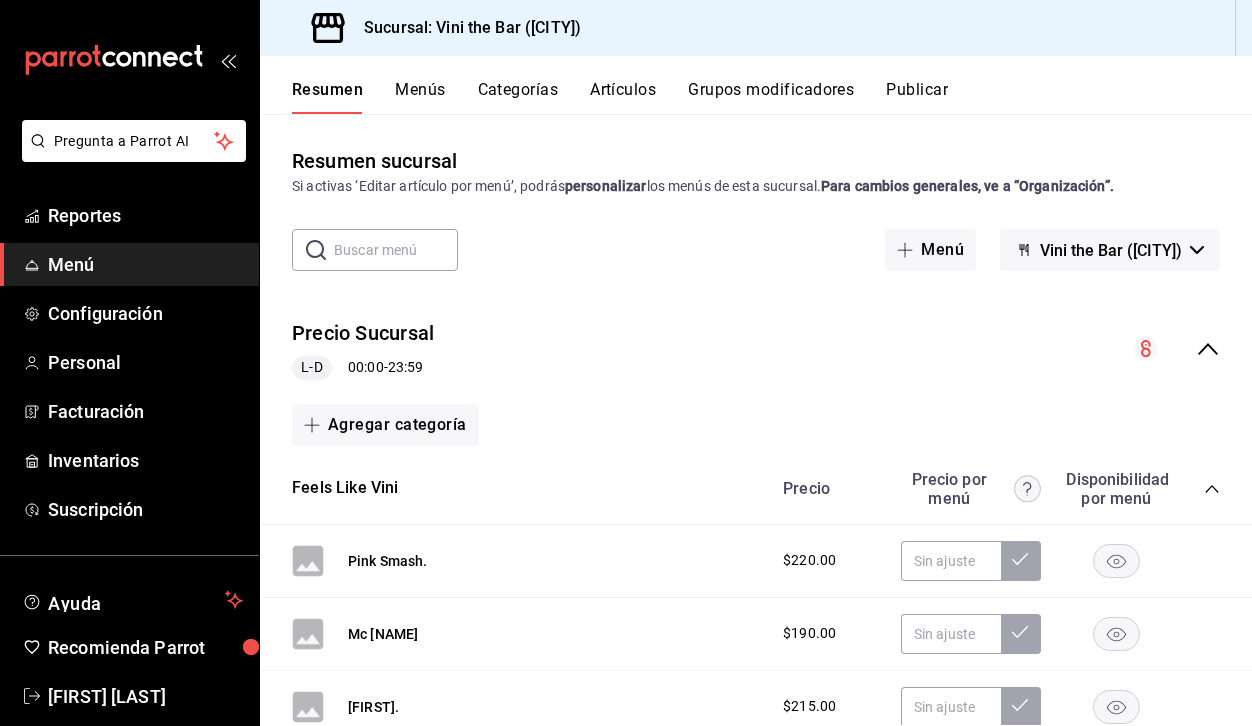 click on "Artículos" at bounding box center [623, 97] 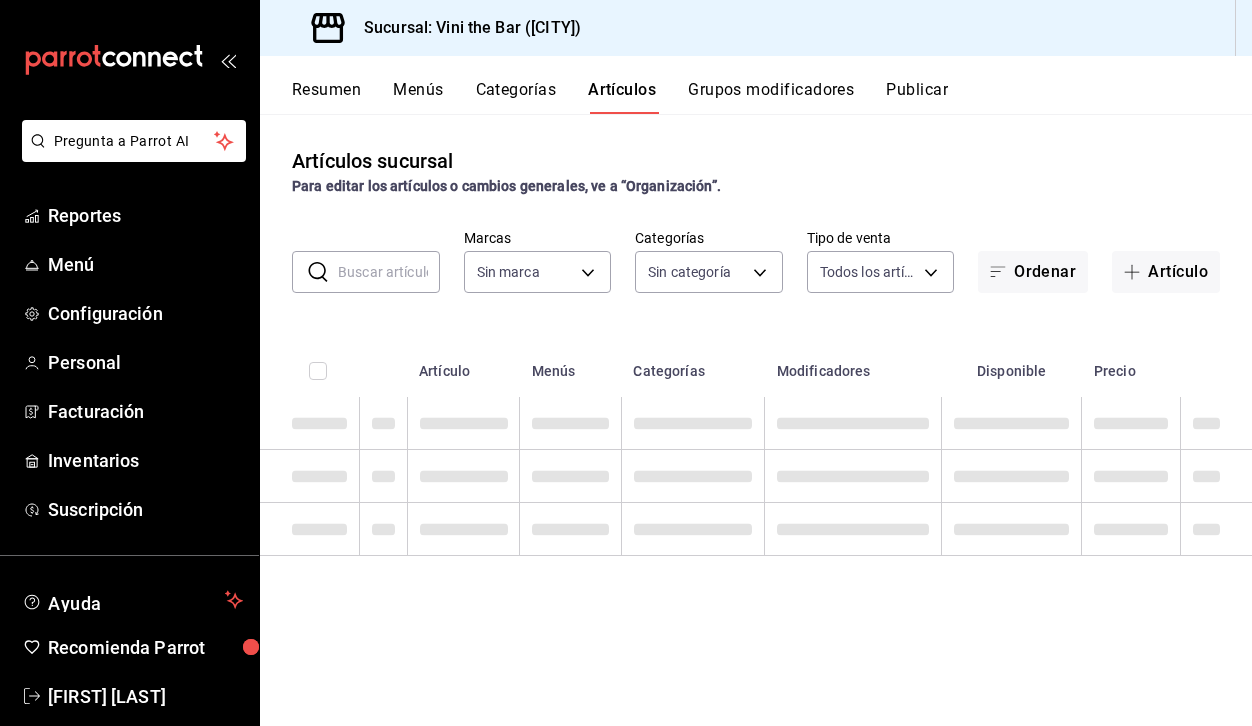 type on "301e9998-7bb8-4f99-8862-78d6caeba7de" 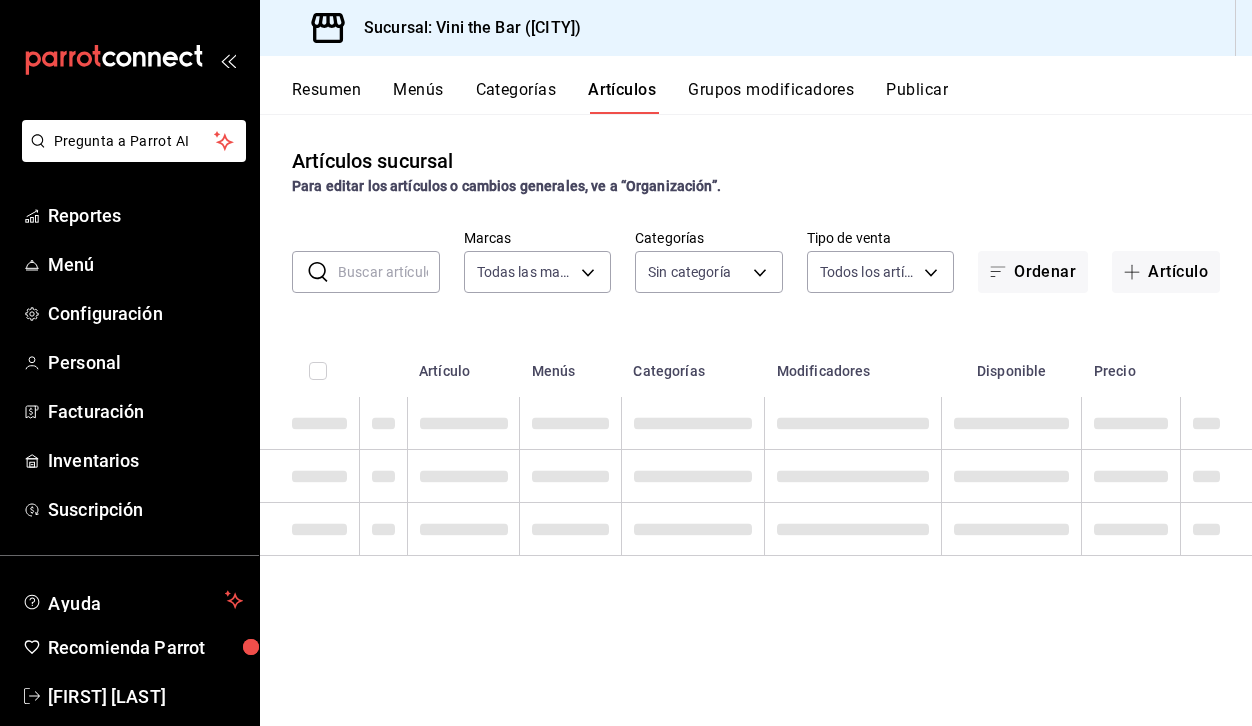 type on "[UUIDS]" 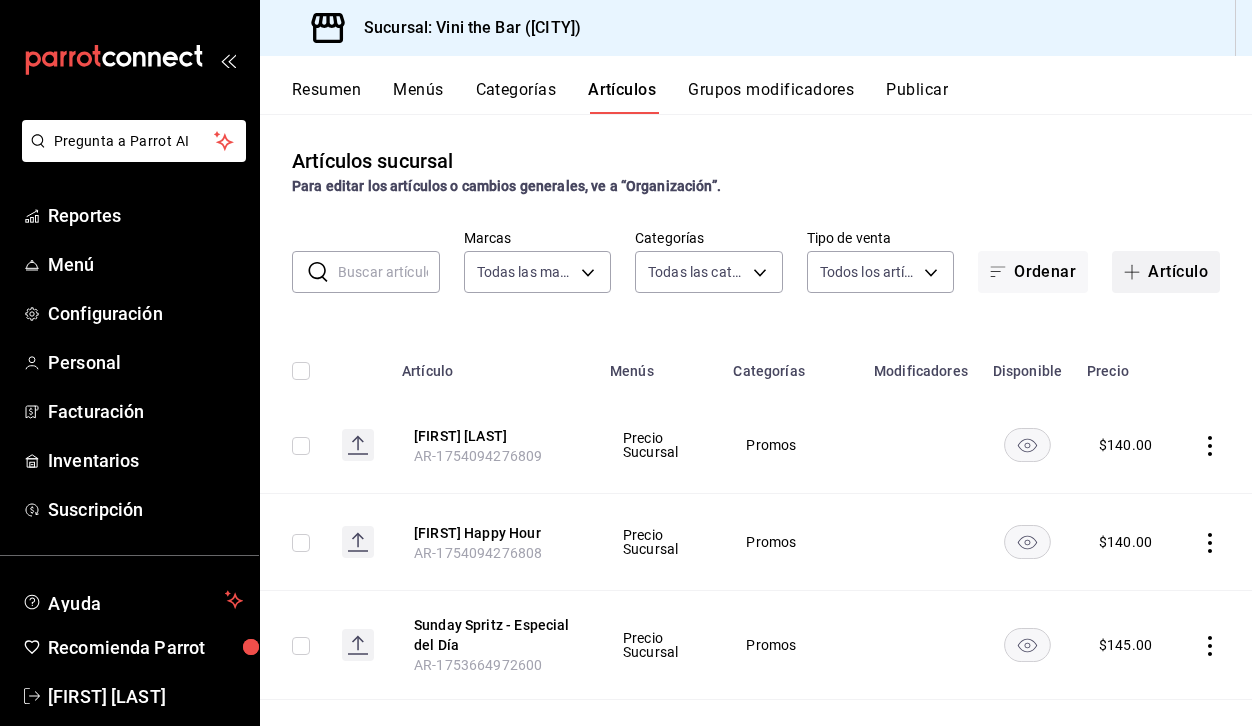 click on "Artículo" at bounding box center (1166, 272) 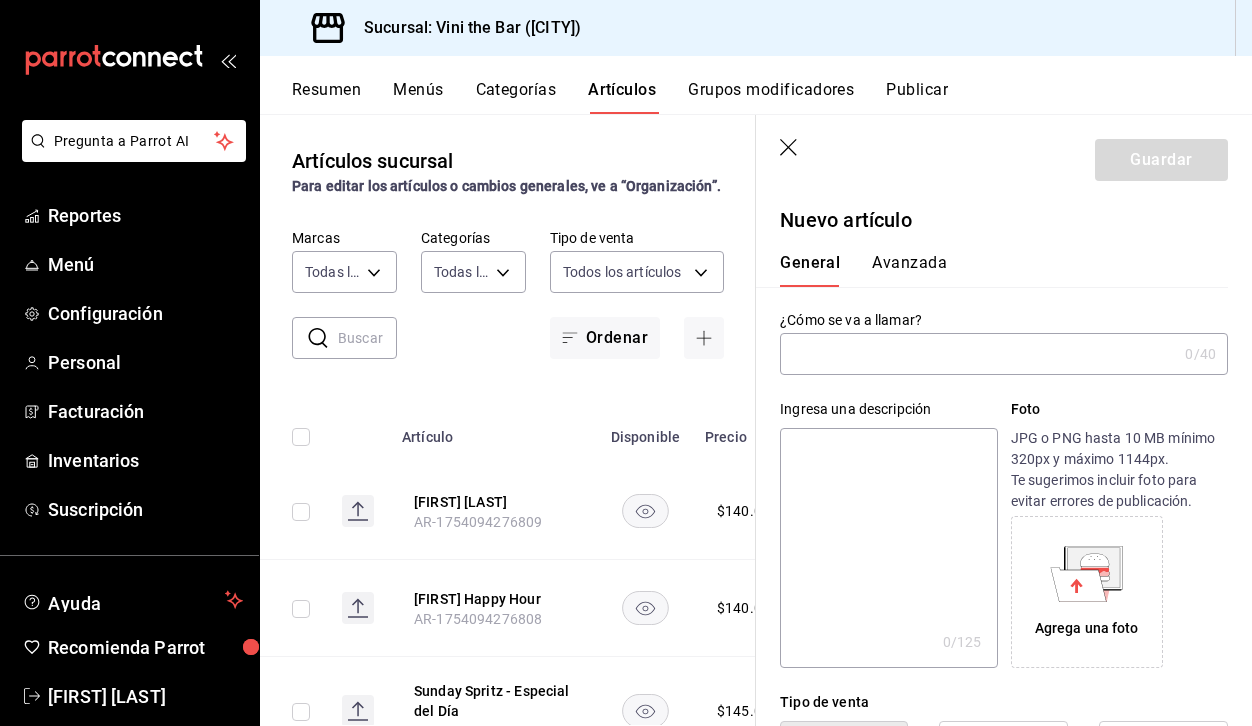 click at bounding box center [978, 354] 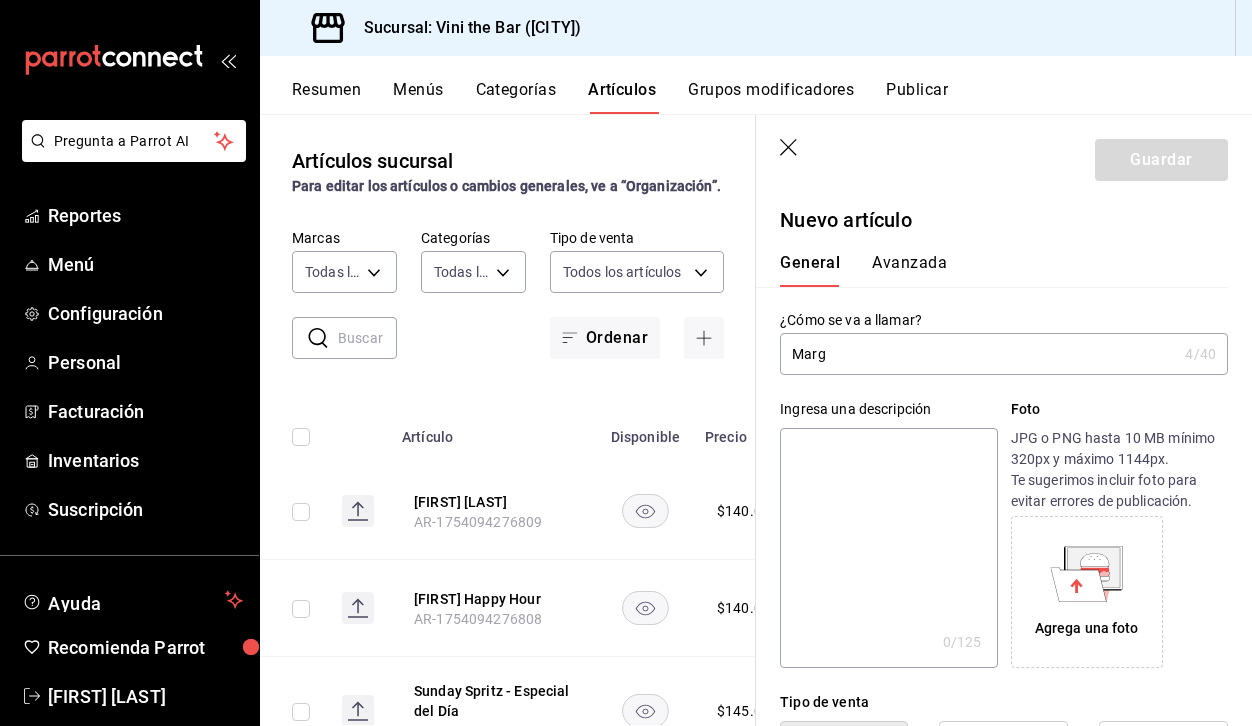 click on "Marg" at bounding box center [978, 354] 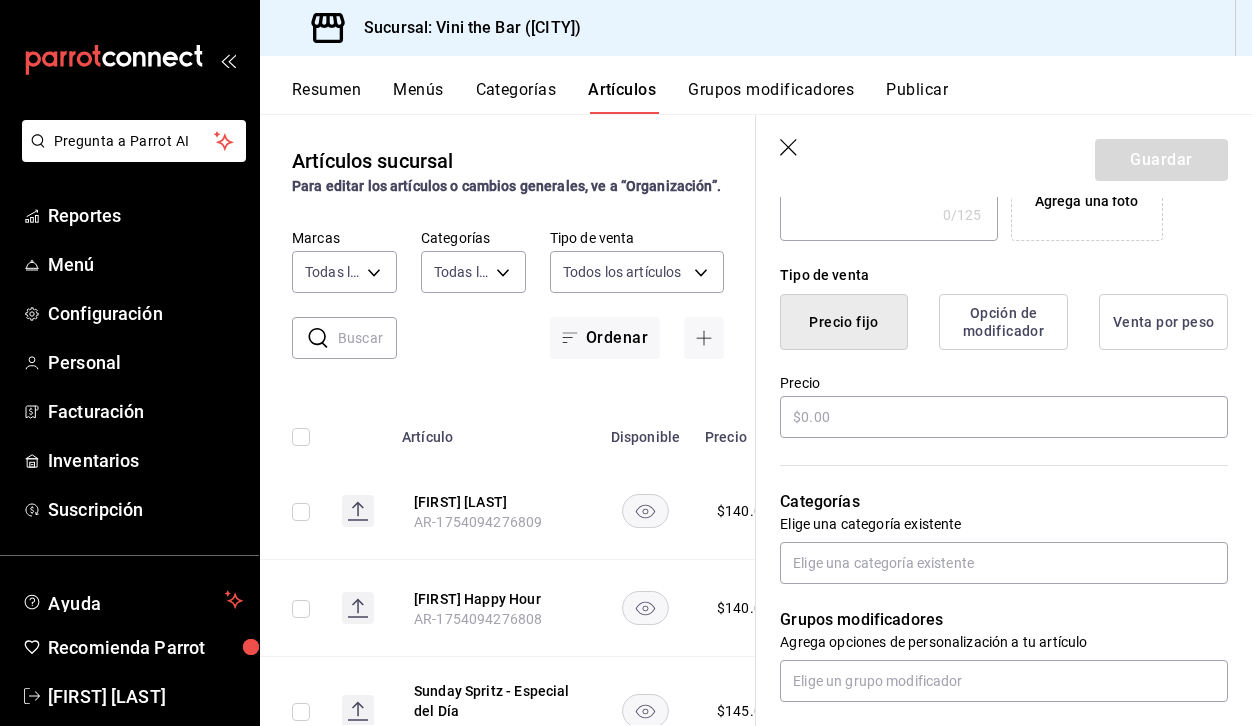 scroll, scrollTop: 470, scrollLeft: 0, axis: vertical 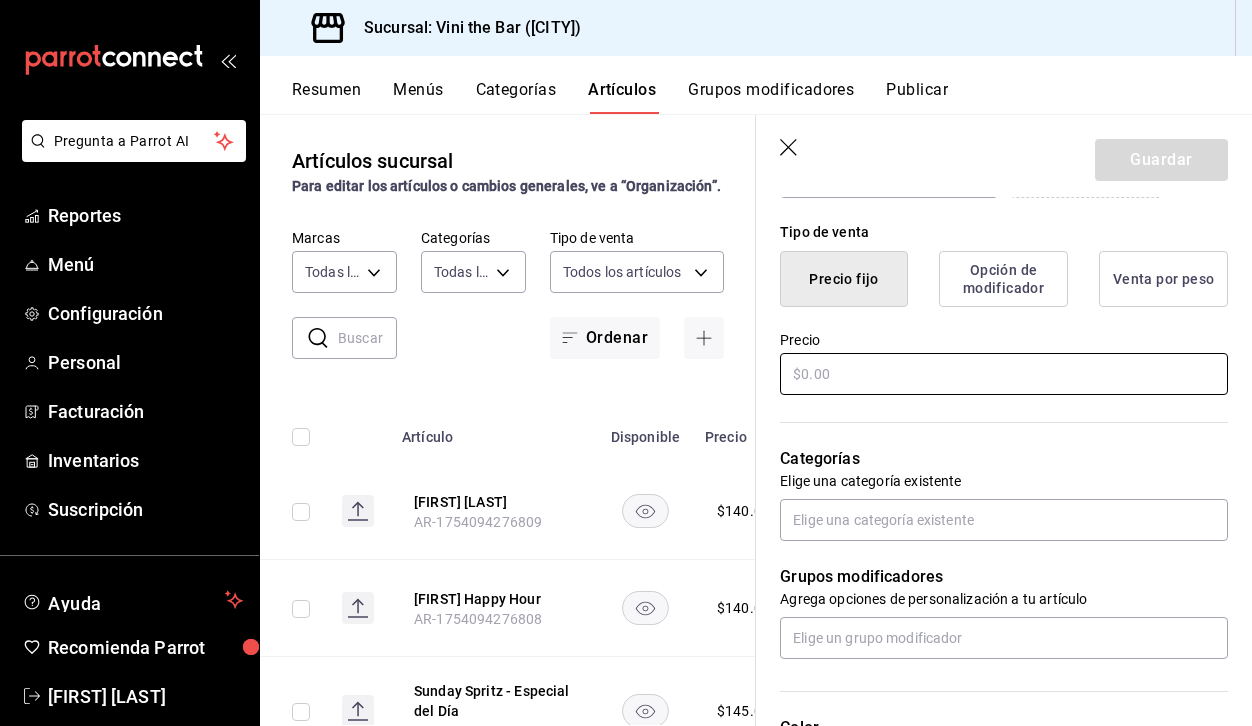 type on "[FIRST] [LAST]" 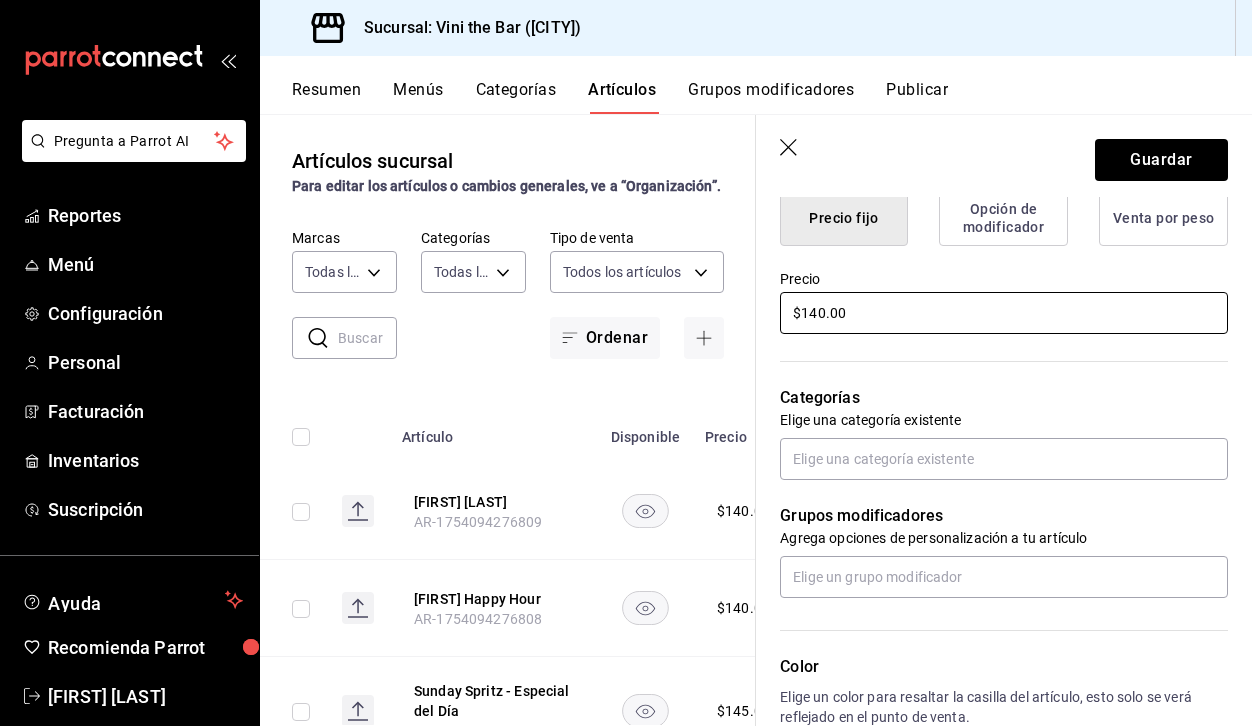 scroll, scrollTop: 538, scrollLeft: 0, axis: vertical 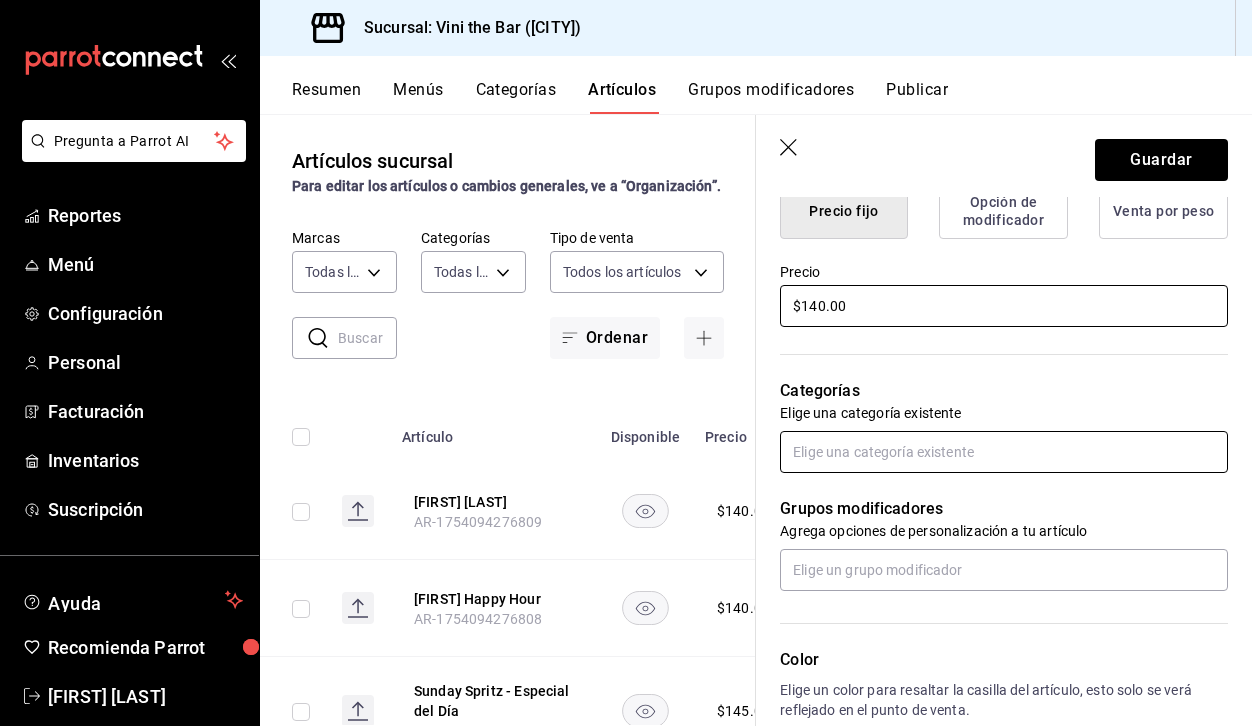 type on "$140.00" 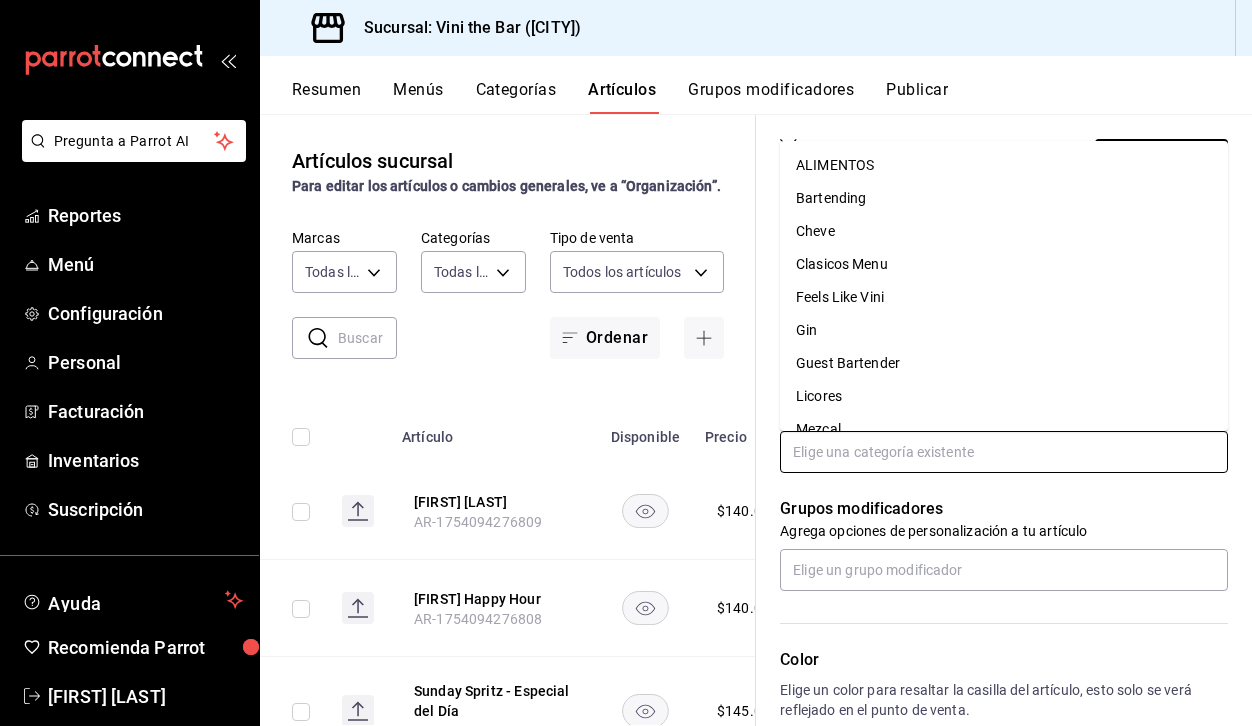 click at bounding box center [1004, 452] 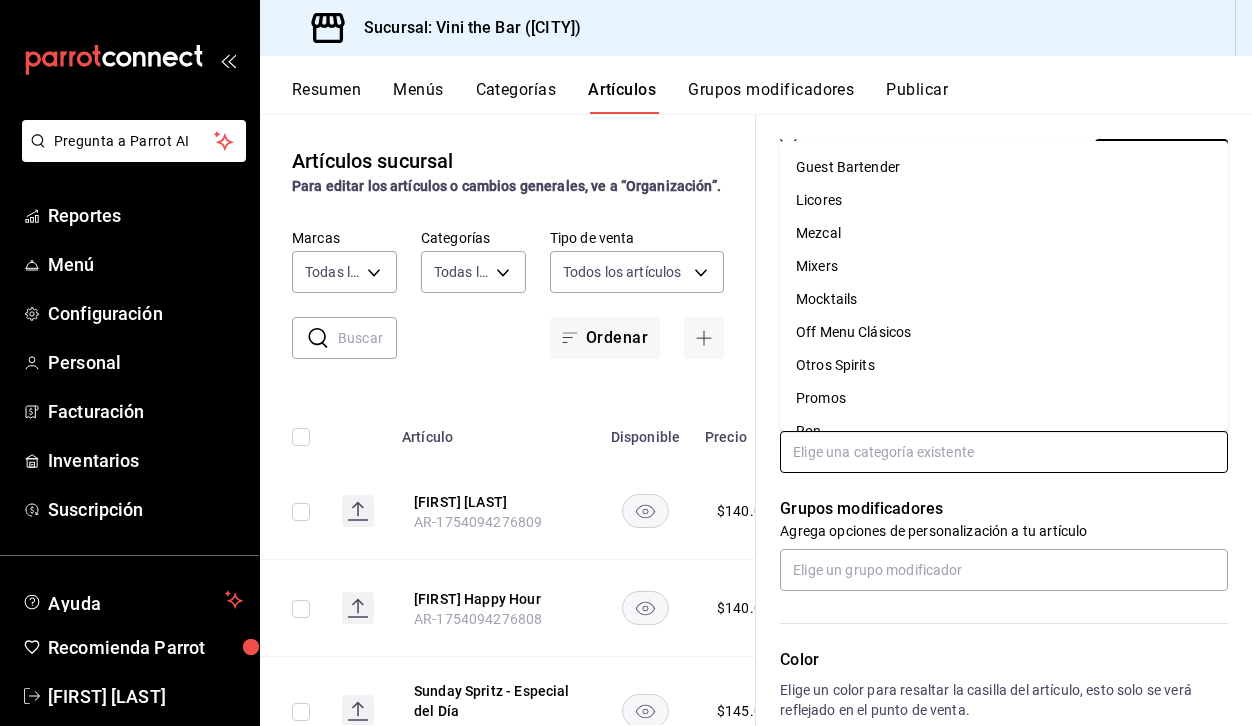 scroll, scrollTop: 207, scrollLeft: 0, axis: vertical 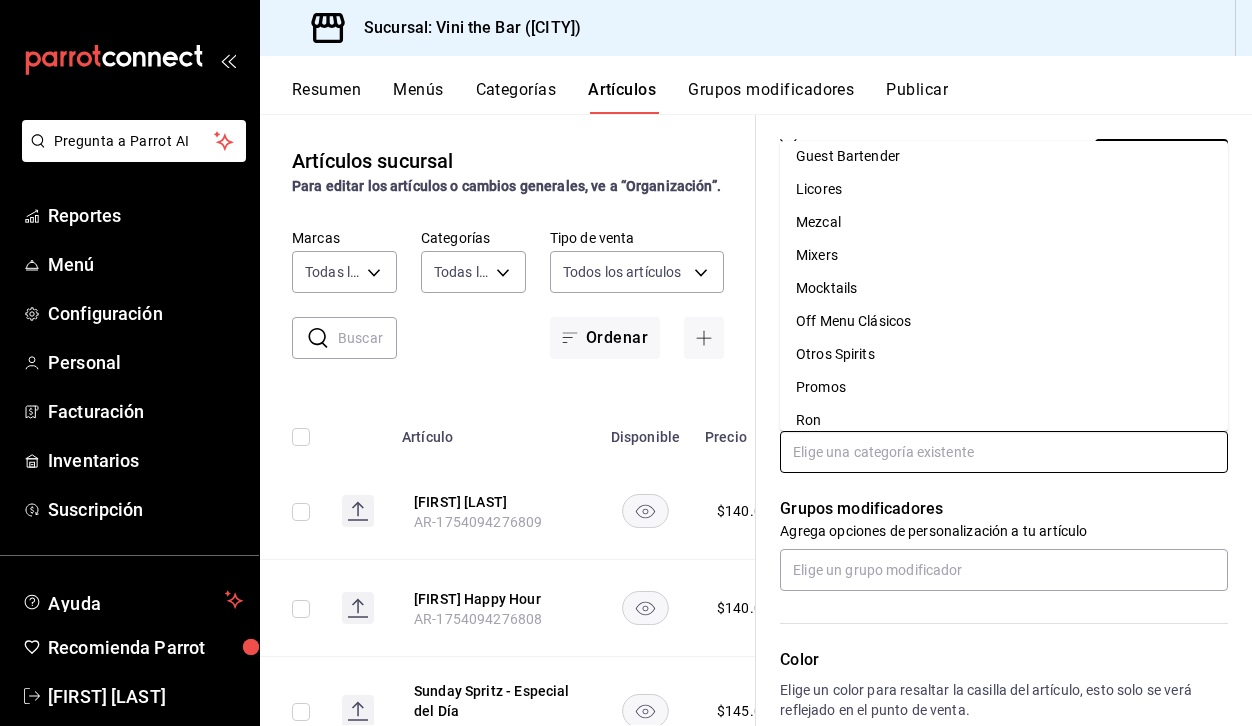 click on "Promos" at bounding box center (1004, 387) 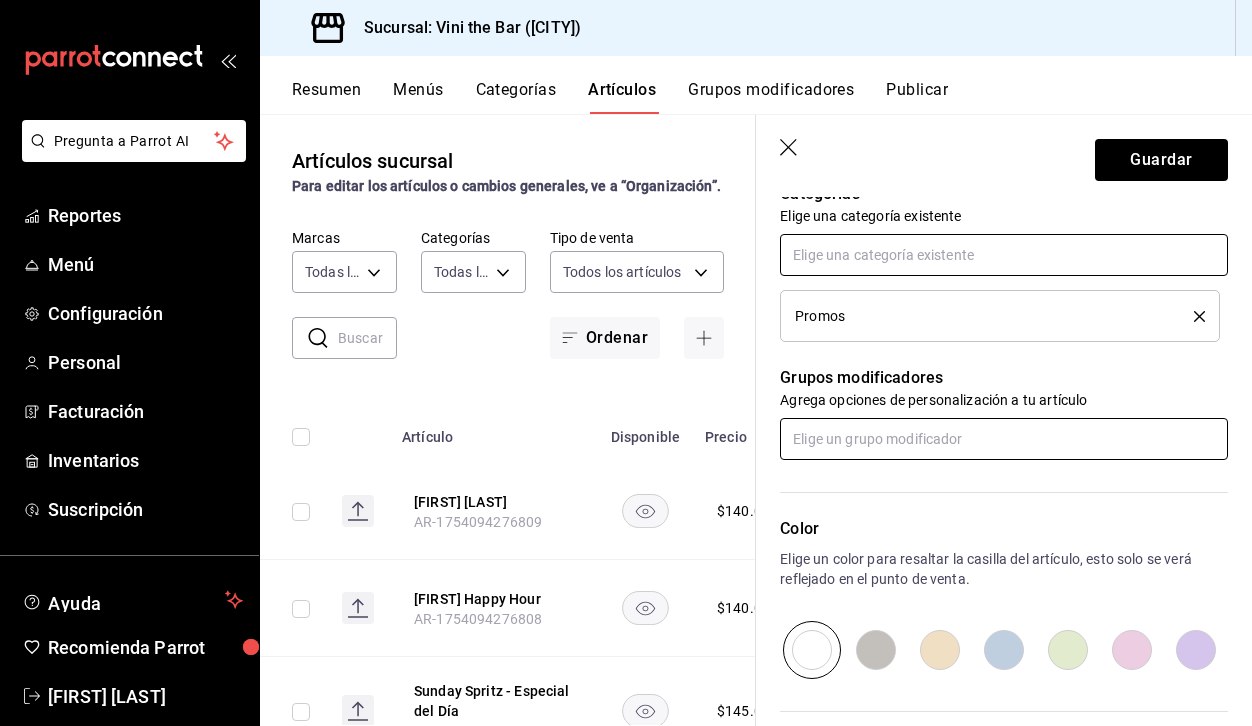 scroll, scrollTop: 736, scrollLeft: 0, axis: vertical 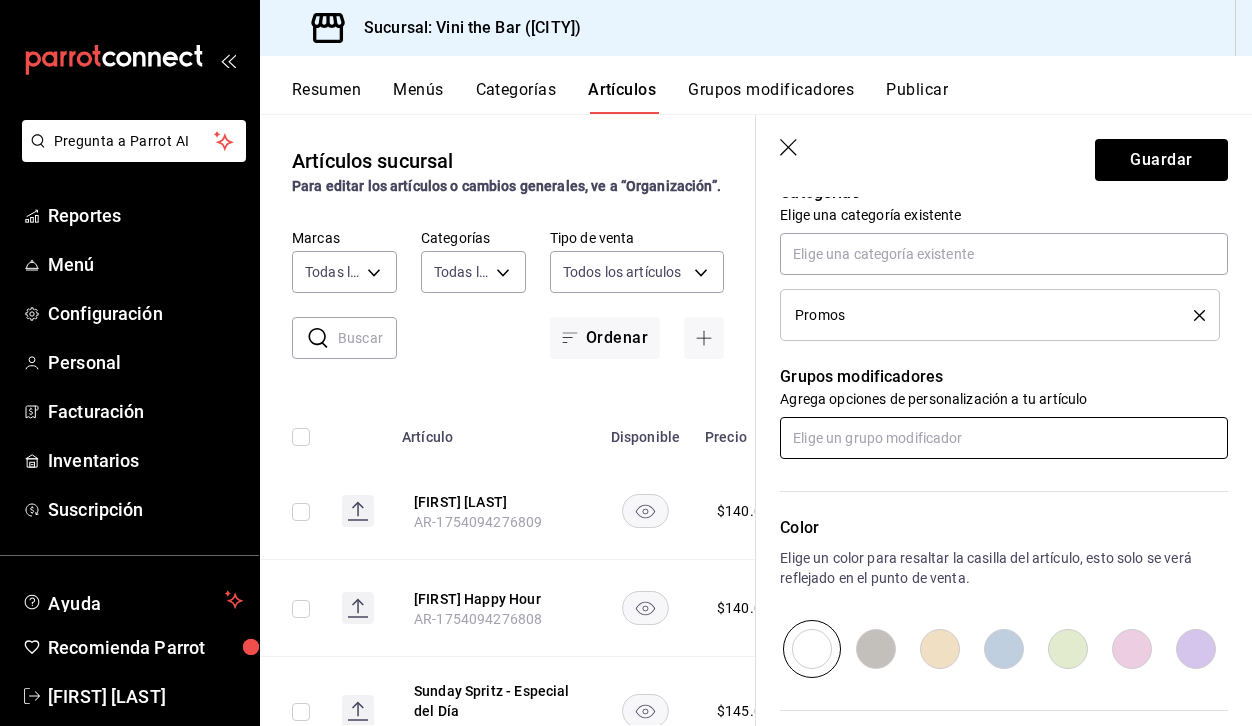 click at bounding box center [1004, 438] 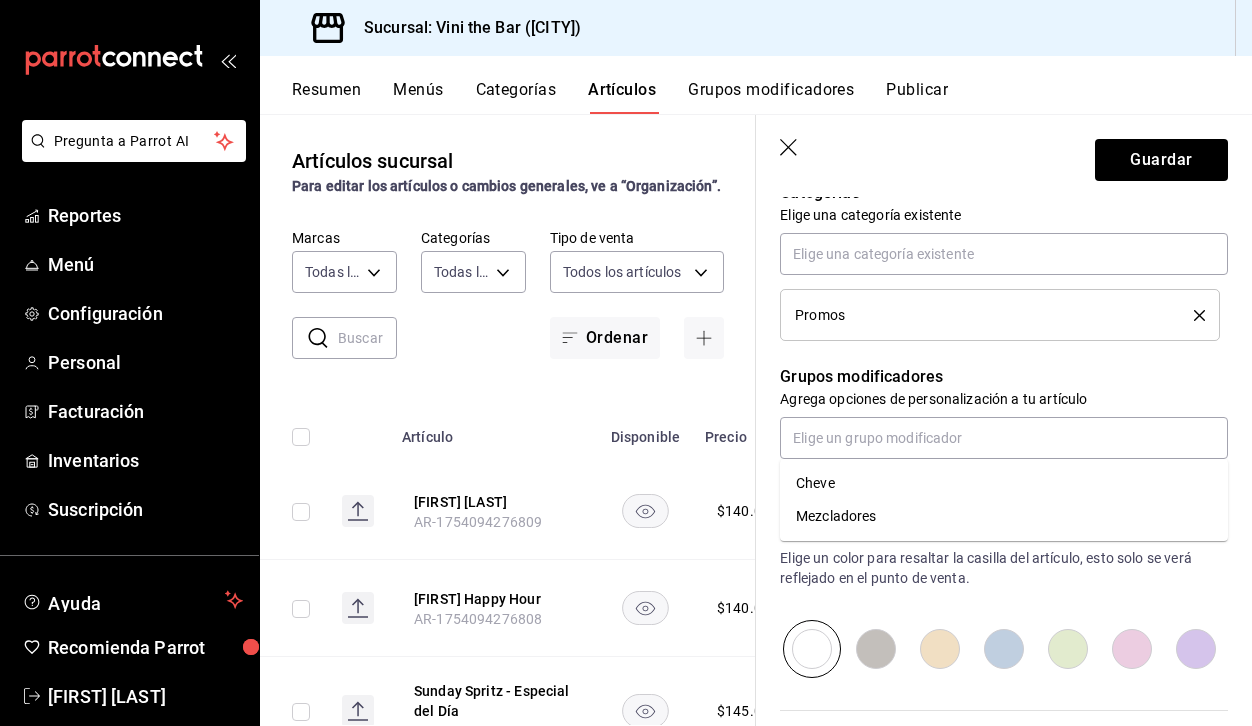 click on "Grupos modificadores Agrega opciones de personalización a tu artículo" at bounding box center (992, 400) 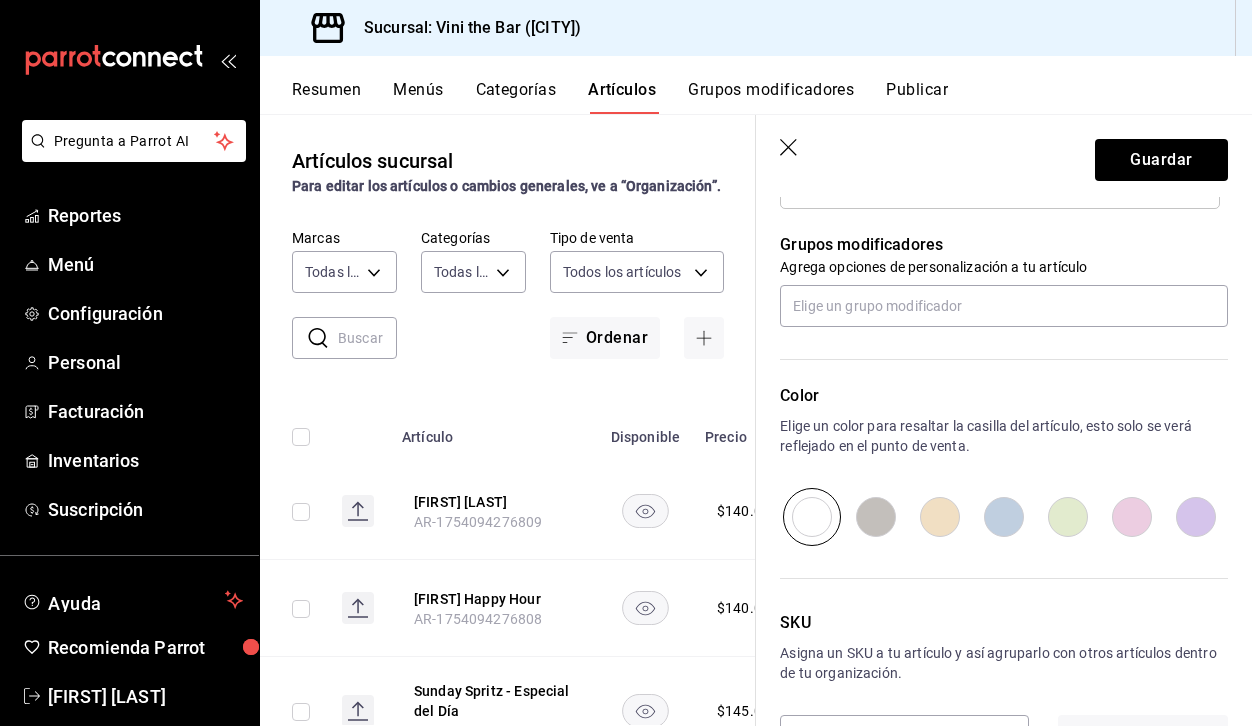 scroll, scrollTop: 939, scrollLeft: 0, axis: vertical 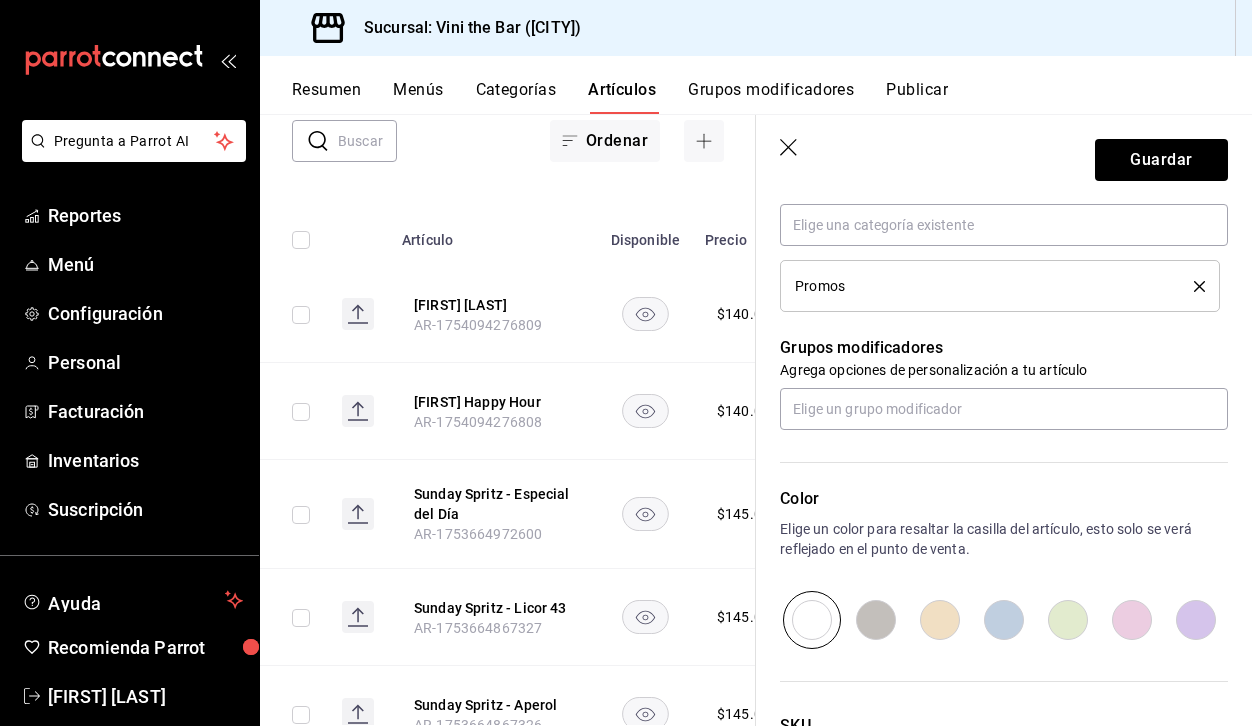click at bounding box center (1068, 620) 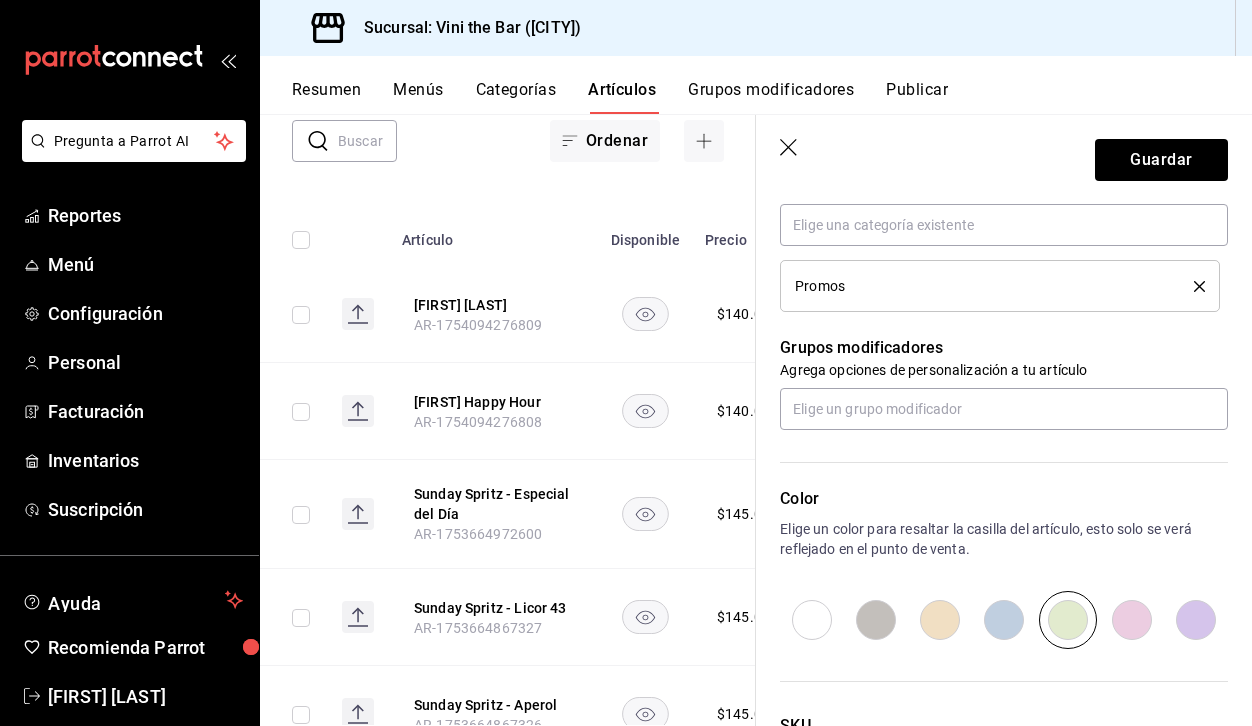 click at bounding box center [1068, 620] 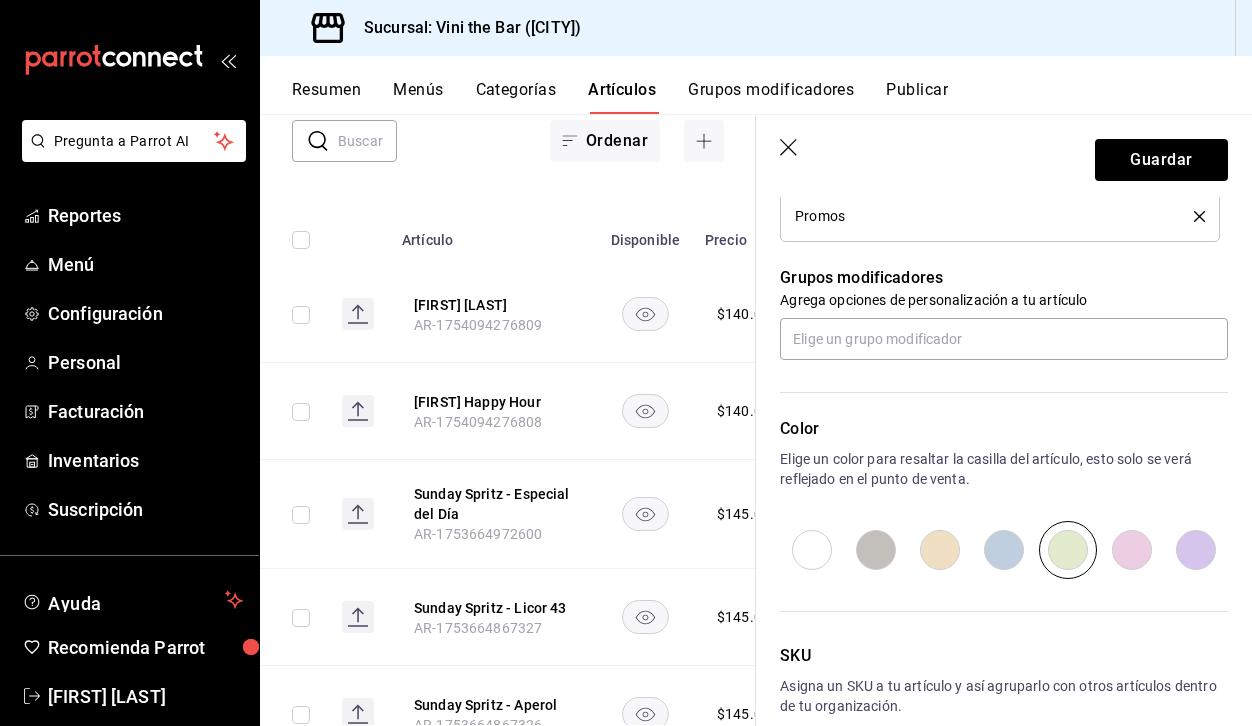 scroll, scrollTop: 939, scrollLeft: 0, axis: vertical 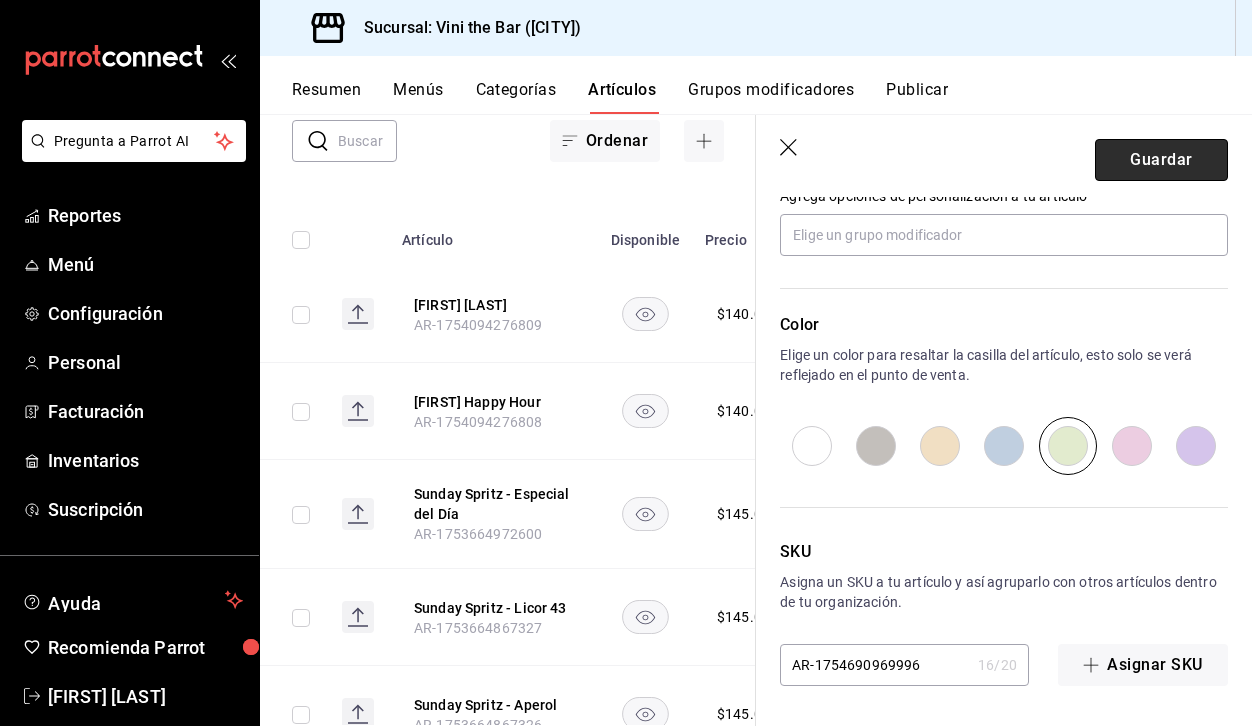 click on "Guardar" at bounding box center [1161, 160] 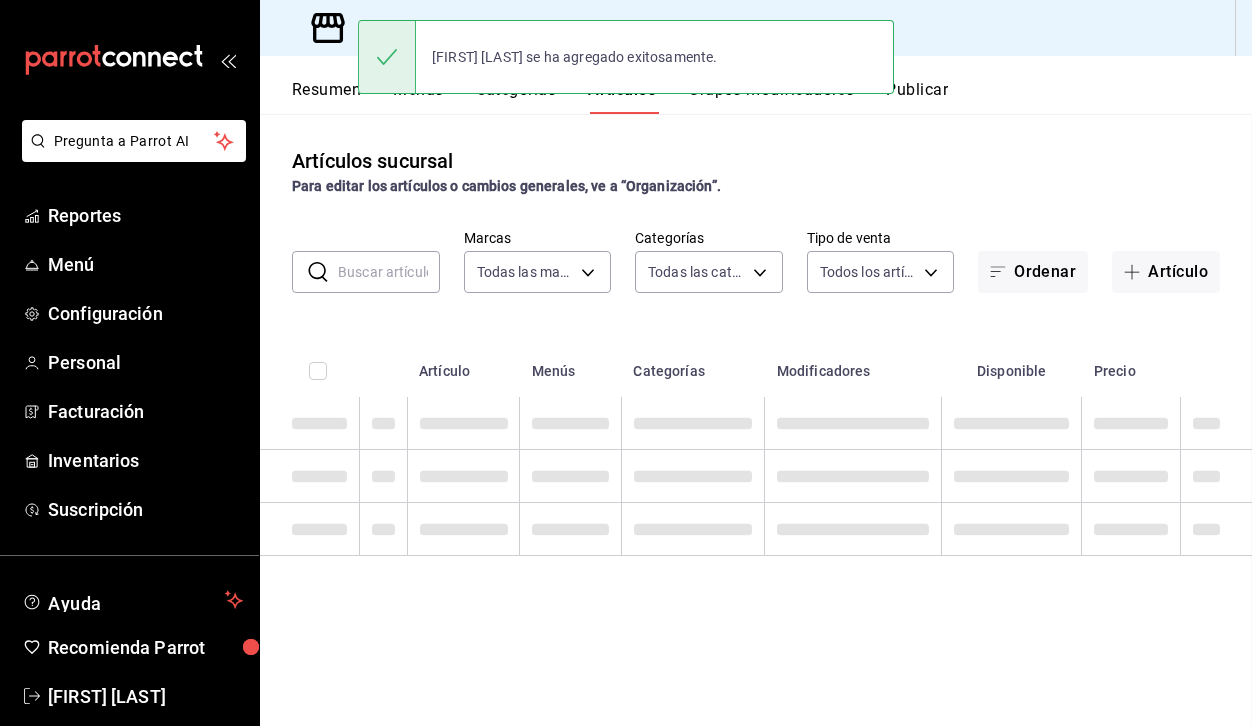 scroll, scrollTop: 0, scrollLeft: 0, axis: both 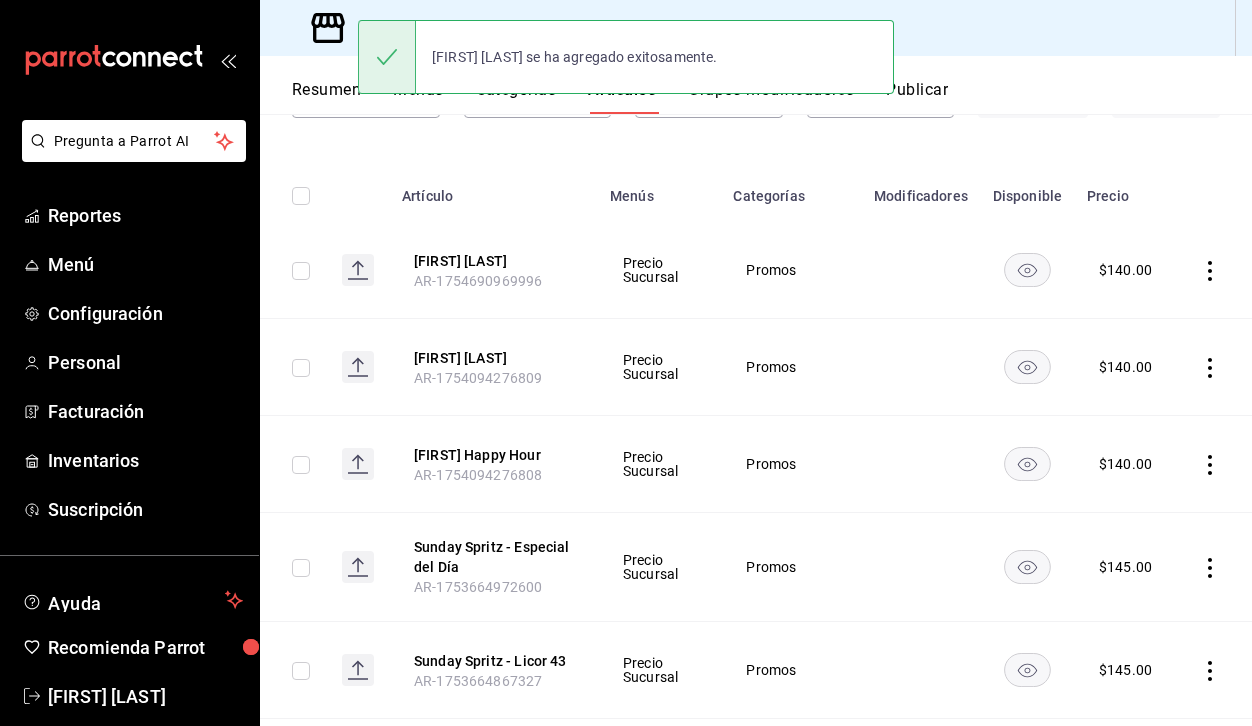 click 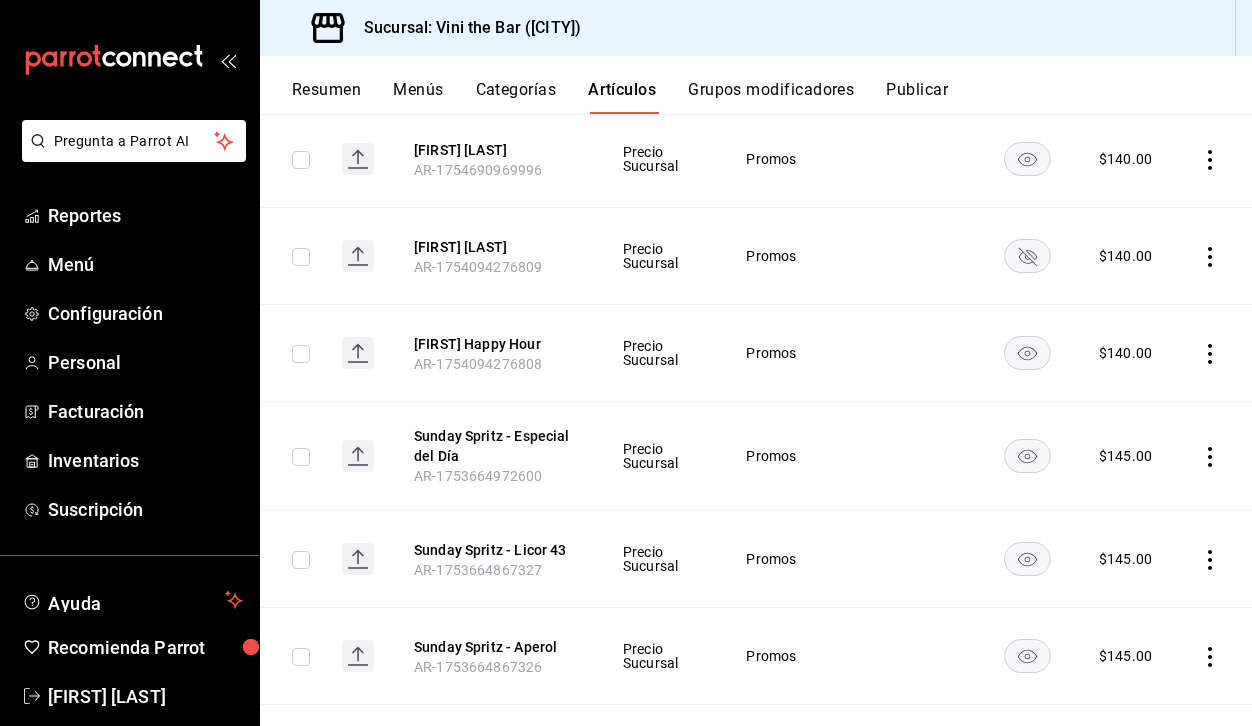 scroll, scrollTop: 280, scrollLeft: 0, axis: vertical 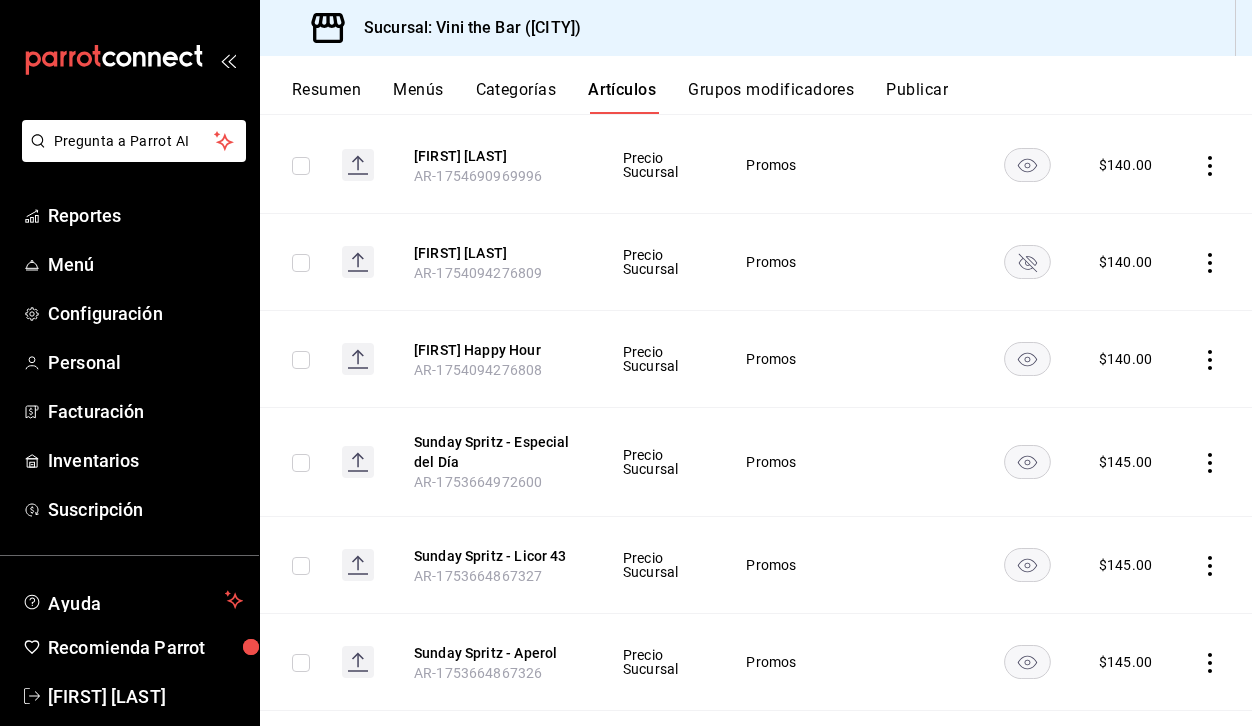 click 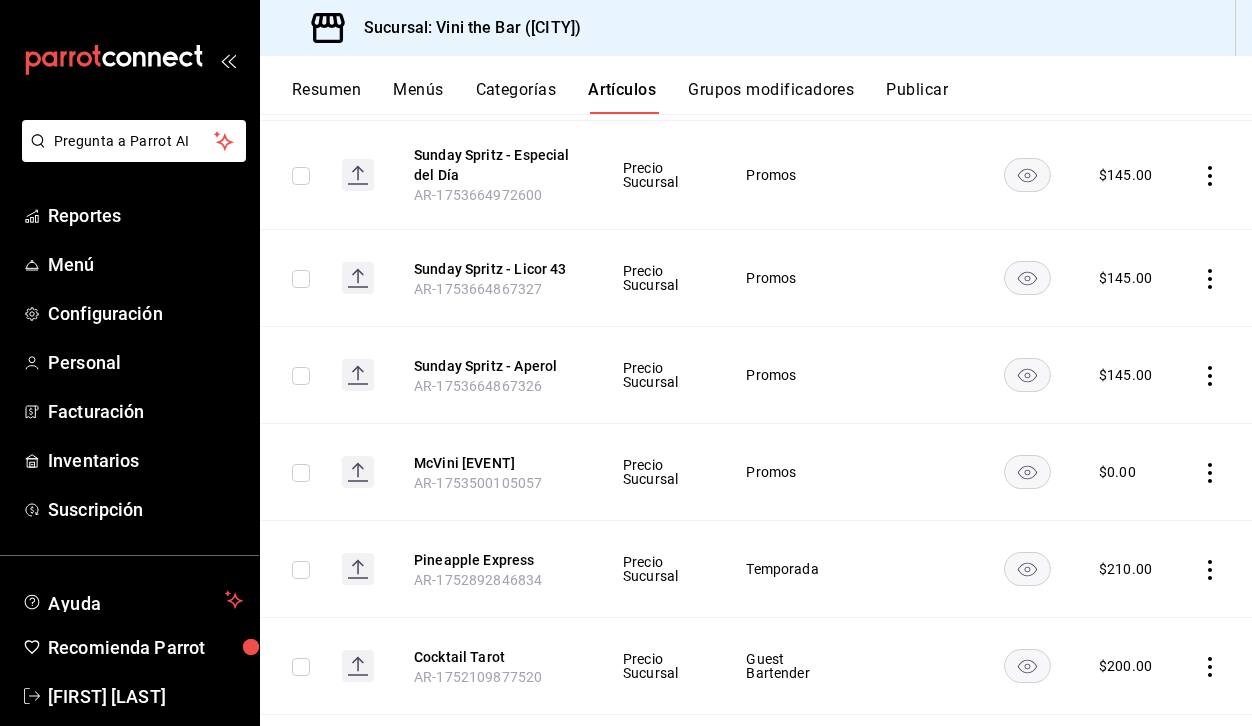 scroll, scrollTop: 0, scrollLeft: 0, axis: both 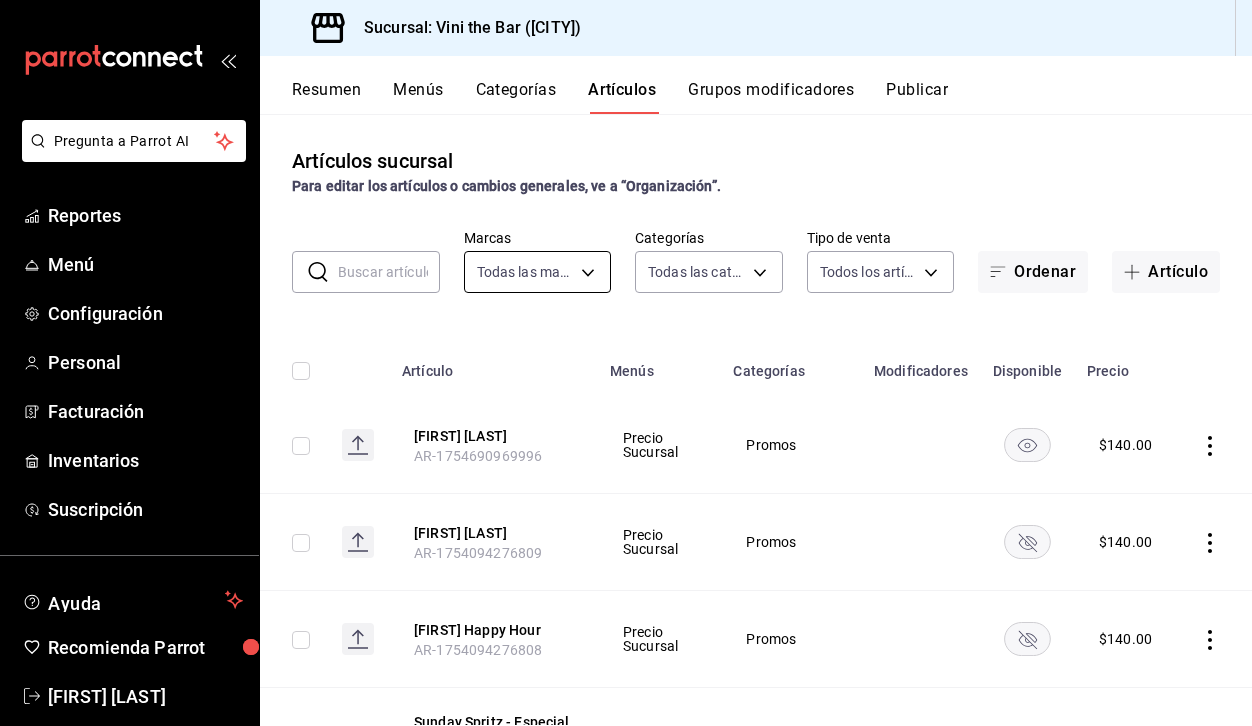 click on "Pregunta a Parrot AI Reportes Menú Configuración Personal Facturación Inventarios Suscripción Ayuda Recomienda Parrot [FIRST] [LAST] Sugerir nueva función Sucursal: Vini the Bar (MTY) Resumen Menús Categorías Artículos Grupos modificadores Publicar Artículos sucursal Para editar los artículos o cambios generales, ve a “Organización”. ​ ​ Marcas Todas las marcas, Sin marca [UUID] Categorías Todas las categorías, Sin categoría Tipo de venta Todos los artículos ALL Ordenar Artículo Artículo Menús Categorías Modificadores Disponible Precio [FIRST] [LAST] AR-[NUMBER] Precio Sucursal Promos $ 140.00 Mango [FIRST] [LAST] AR-[NUMBER] Precio Sucursal Promos $ 140.00 Fritz Happy Hour AR-[NUMBER] Precio Sucursal Promos $ 140.00 Sunday Spritz - Especial del Día AR-[NUMBER] Precio Sucursal Promos $ 145.00 Sunday Spritz - Licor 43 AR-[NUMBER] Precio Sucursal Promos $ 145.00 Sunday Spritz - Aperol AR-[NUMBER] $ $" at bounding box center (626, 363) 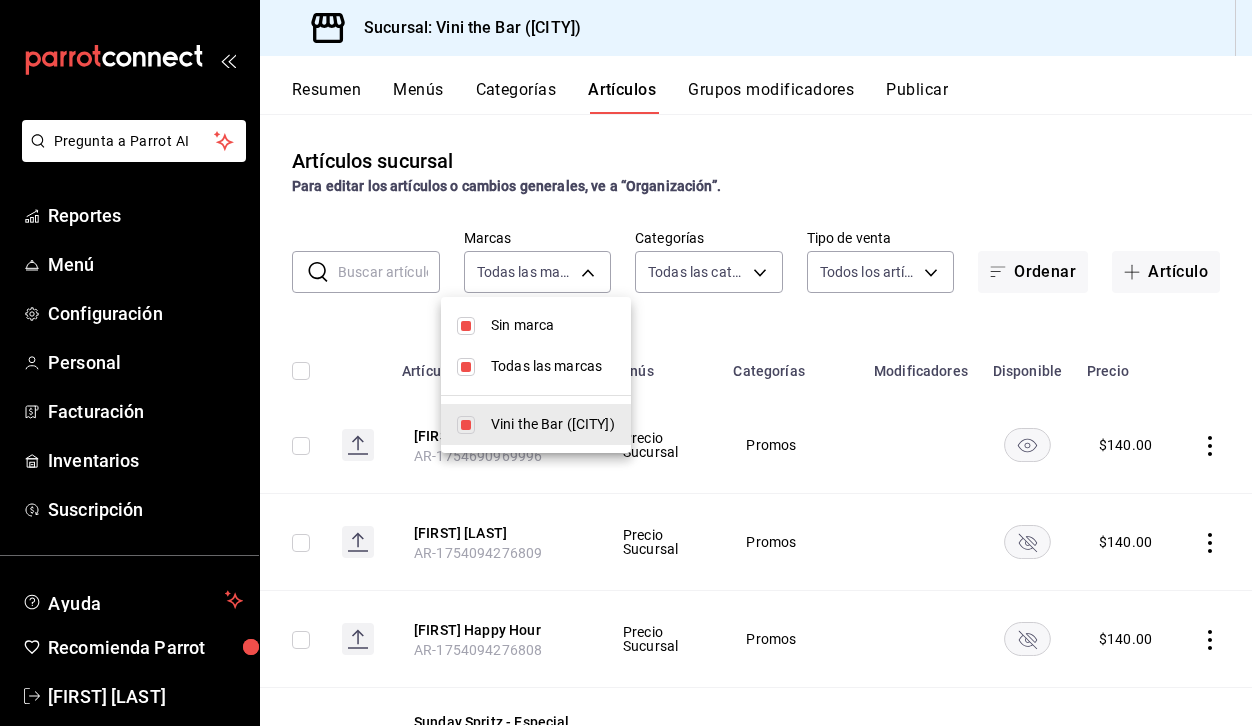 click at bounding box center [626, 363] 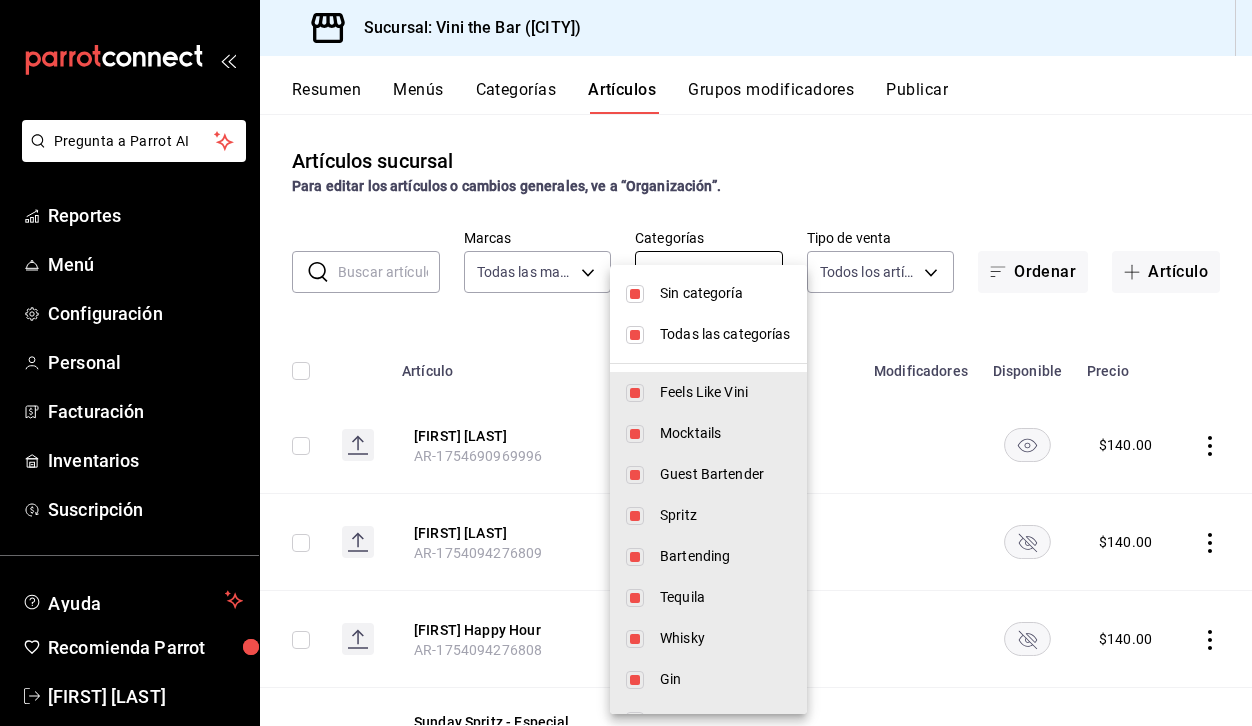 click on "Pregunta a Parrot AI Reportes Menú Configuración Personal Facturación Inventarios Suscripción Ayuda Recomienda Parrot [FIRST] [LAST] Sugerir nueva función Sucursal: Vini the Bar (MTY) Resumen Menús Categorías Artículos Grupos modificadores Publicar Artículos sucursal Para editar los artículos o cambios generales, ve a “Organización”. ​ ​ Marcas Todas las marcas, Sin marca [UUID] Categorías Todas las categorías, Sin categoría Tipo de venta Todos los artículos ALL Ordenar Artículo Artículo Menús Categorías Modificadores Disponible Precio [FIRST] [LAST] AR-[NUMBER] Precio Sucursal Promos $ 140.00 Mango [FIRST] [LAST] AR-[NUMBER] Precio Sucursal Promos $ 140.00 Fritz Happy Hour AR-[NUMBER] Precio Sucursal Promos $ 140.00 Sunday Spritz - Especial del Día AR-[NUMBER] Precio Sucursal Promos $ 145.00 Sunday Spritz - Licor 43 AR-[NUMBER] Precio Sucursal Promos $ 145.00 Sunday Spritz - Aperol AR-[NUMBER] $ $" at bounding box center (626, 363) 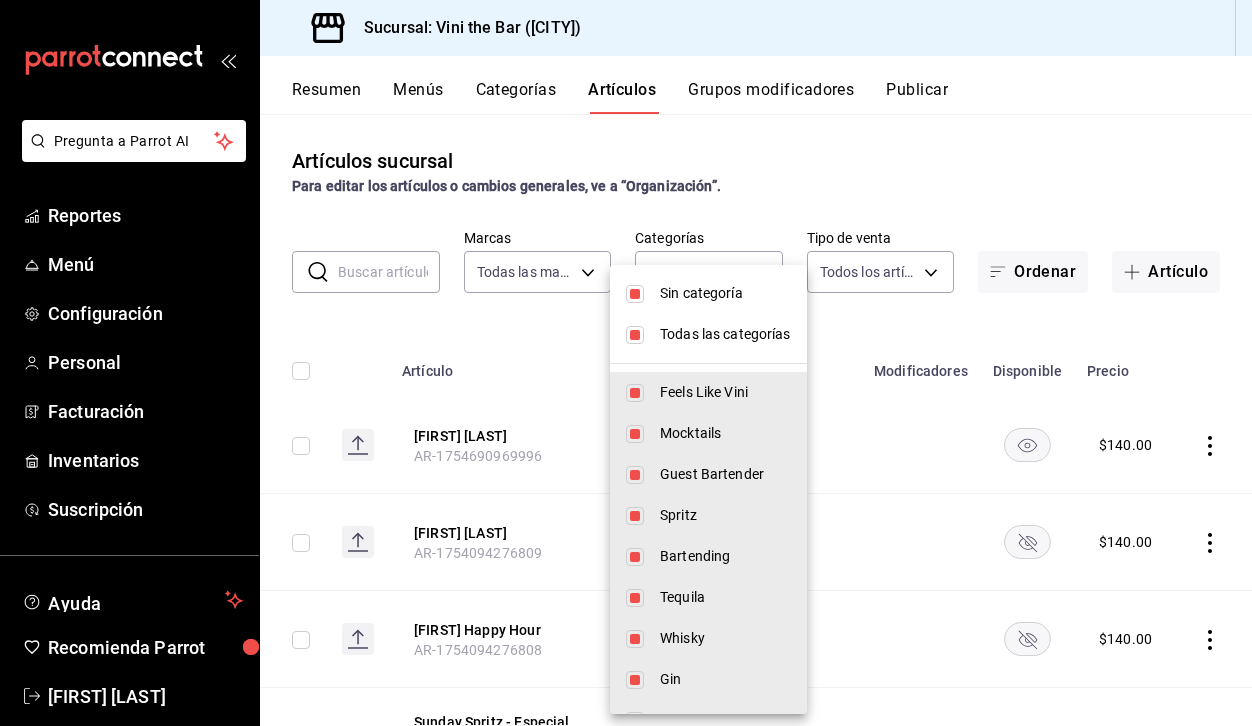 click on "Todas las categorías" at bounding box center (708, 334) 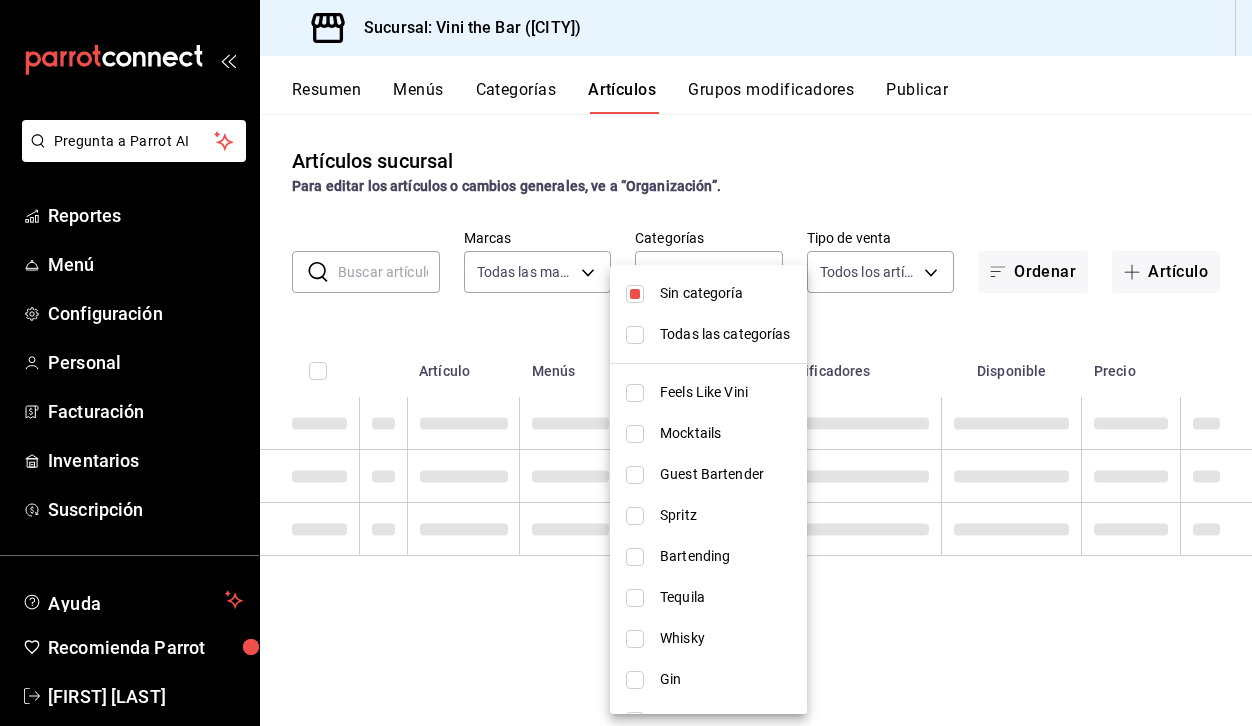 click on "Sin categoría" at bounding box center (725, 293) 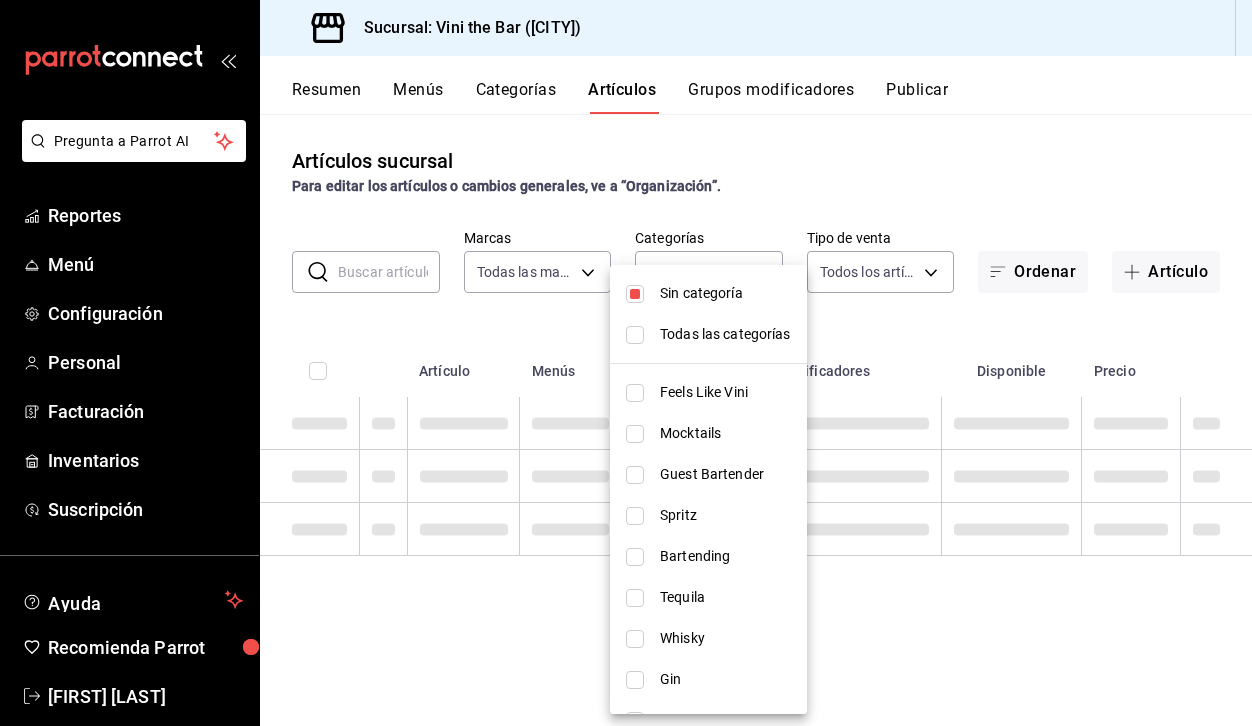 checkbox on "false" 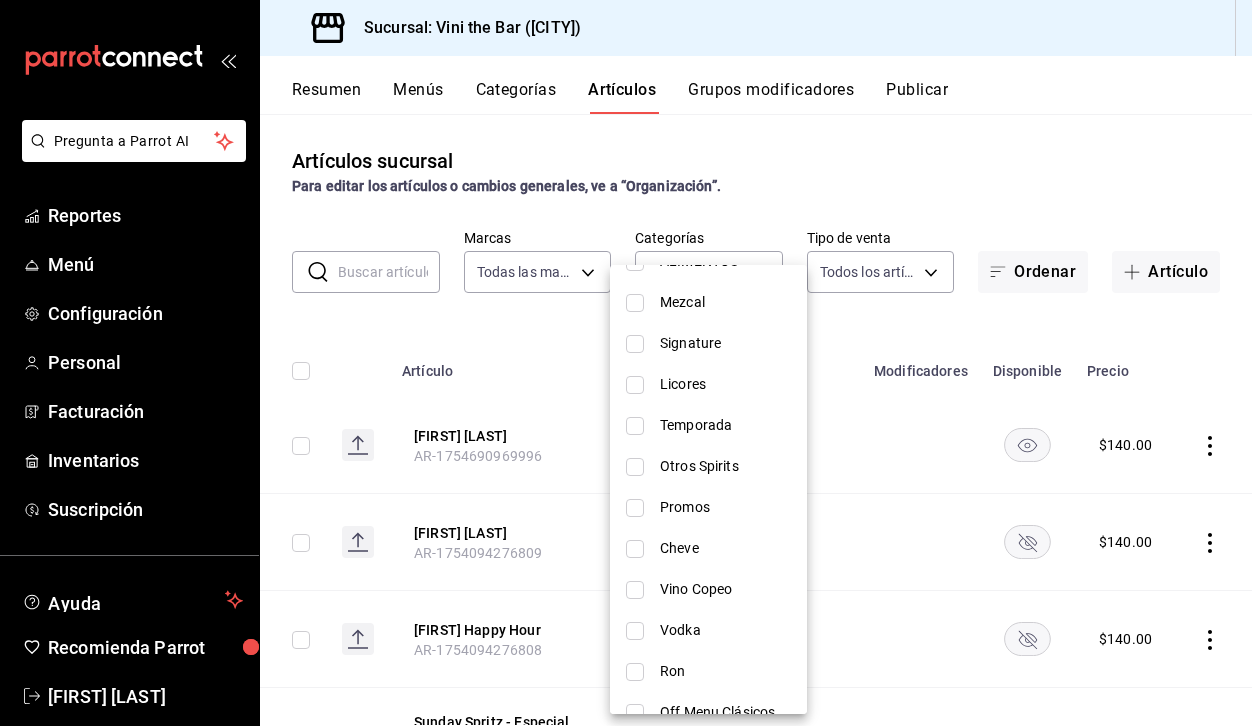scroll, scrollTop: 503, scrollLeft: 0, axis: vertical 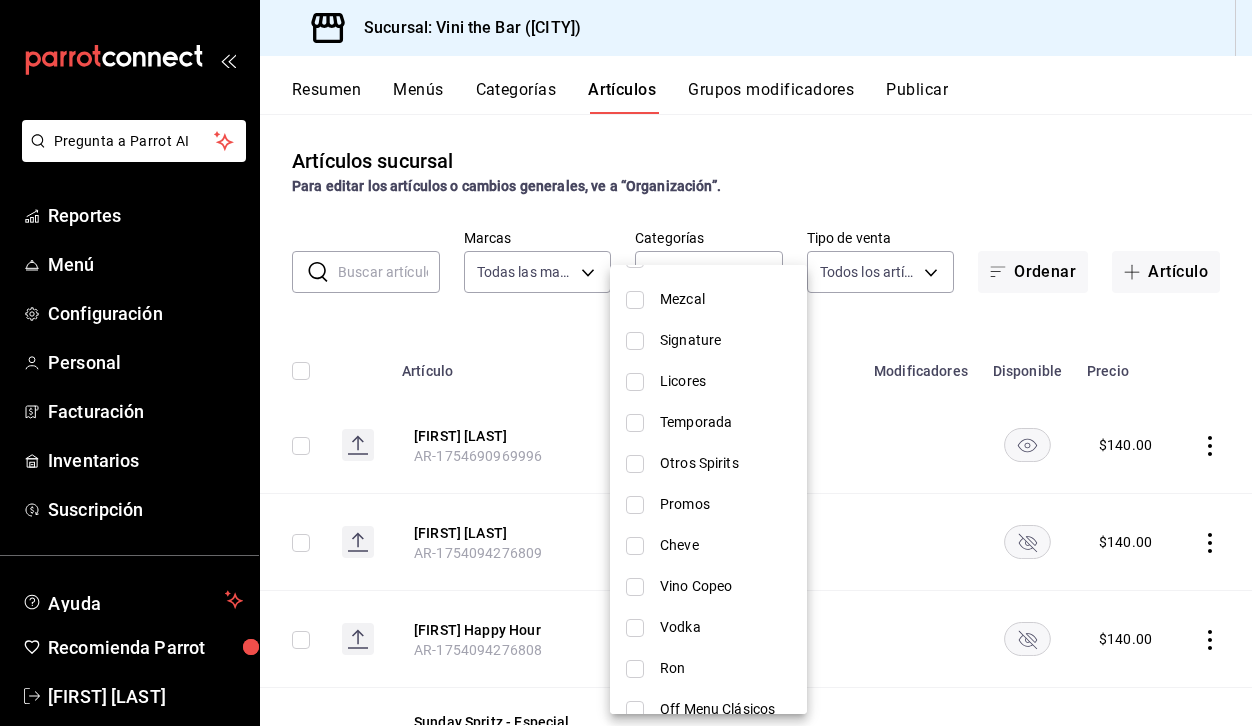 click on "Promos" at bounding box center (725, 504) 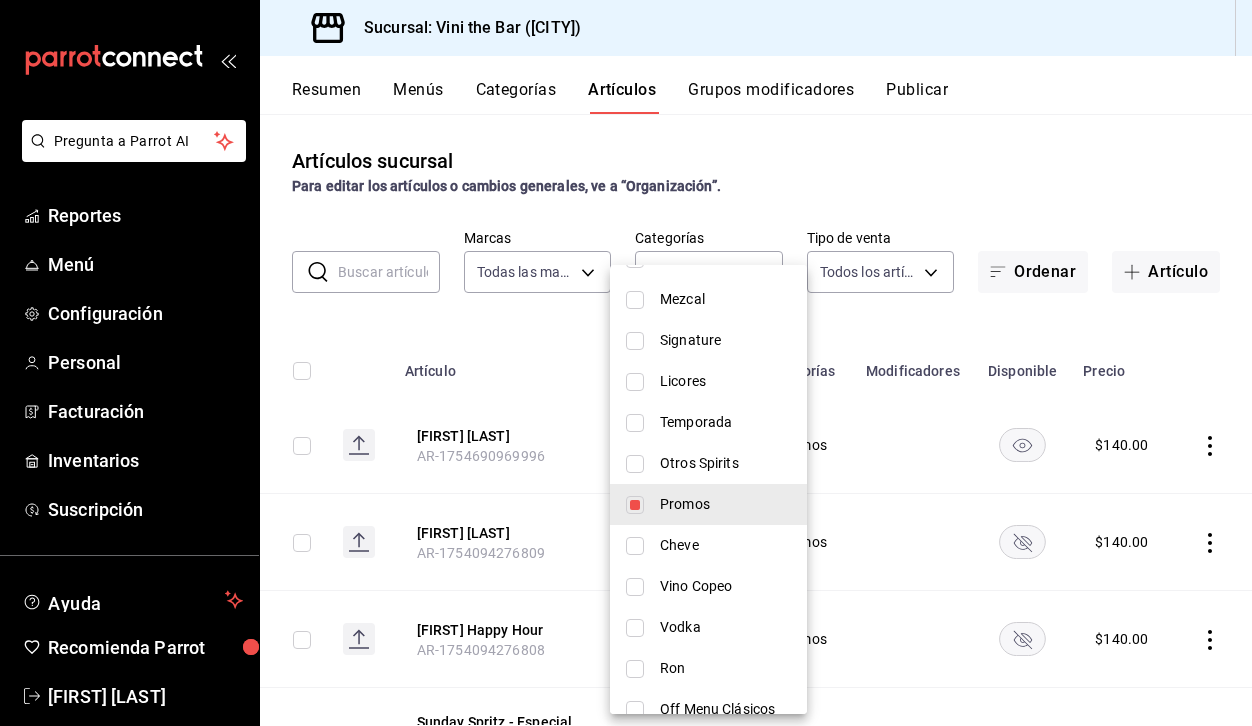 click at bounding box center [626, 363] 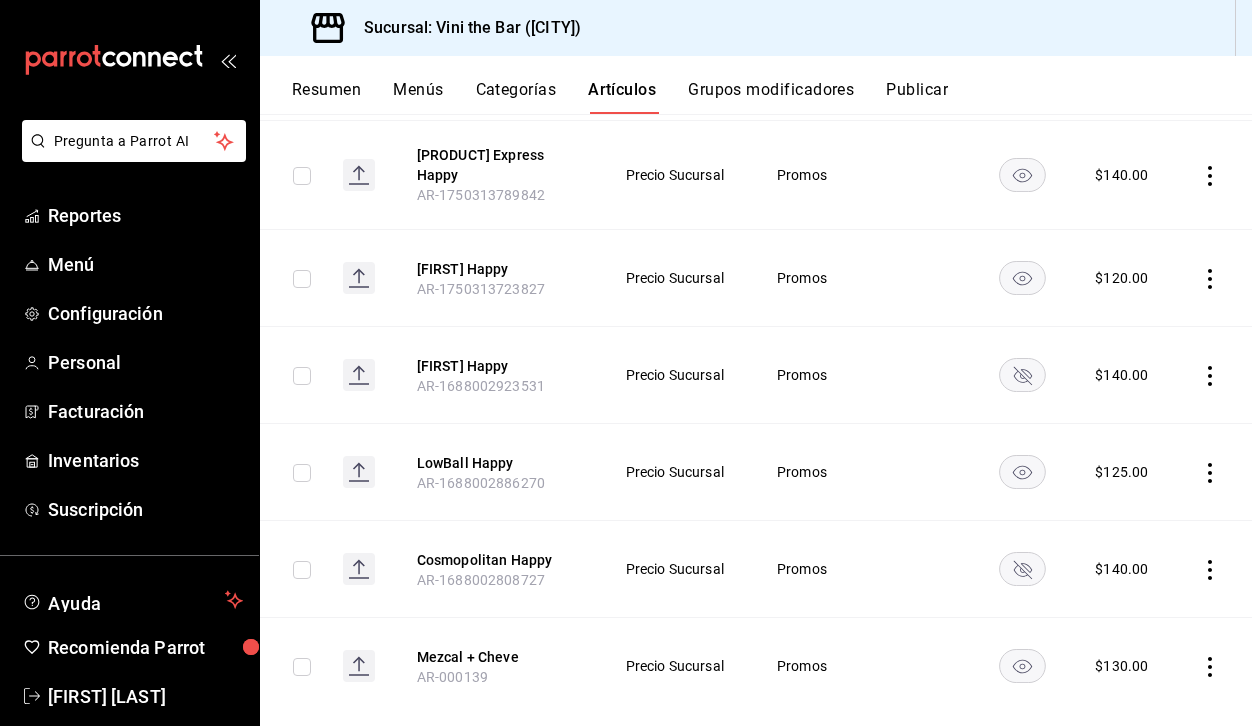 scroll, scrollTop: 1004, scrollLeft: 0, axis: vertical 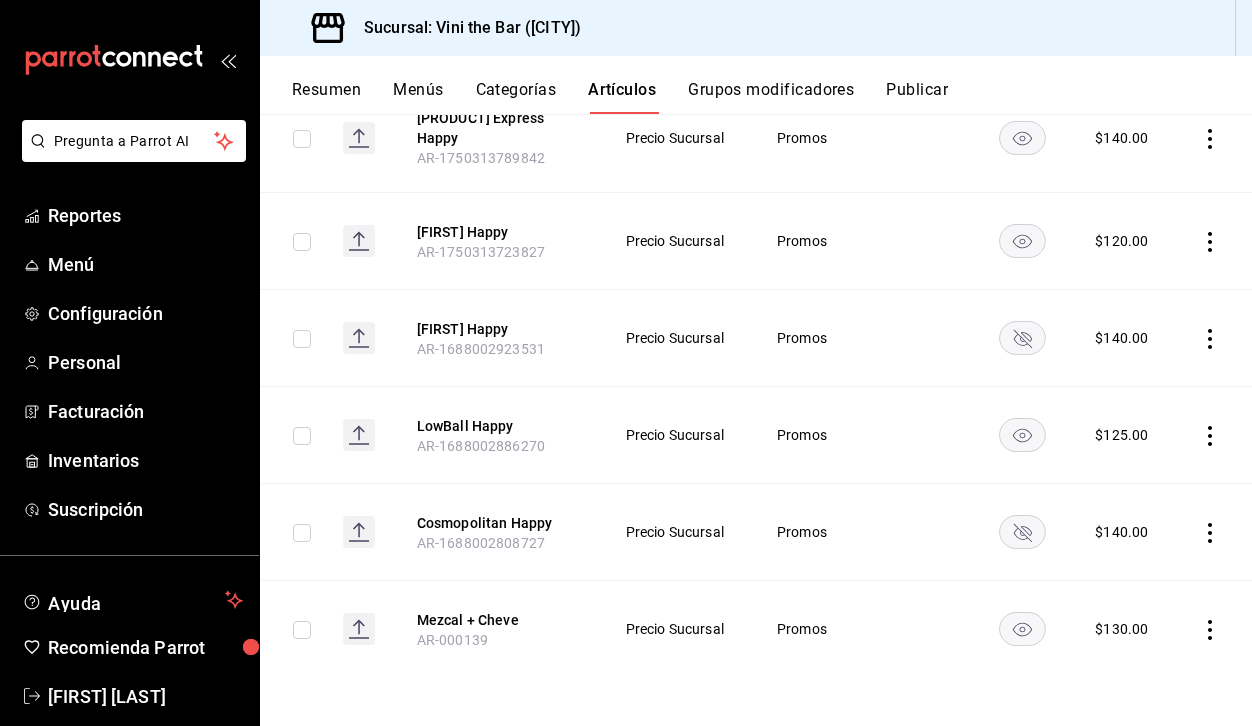 click 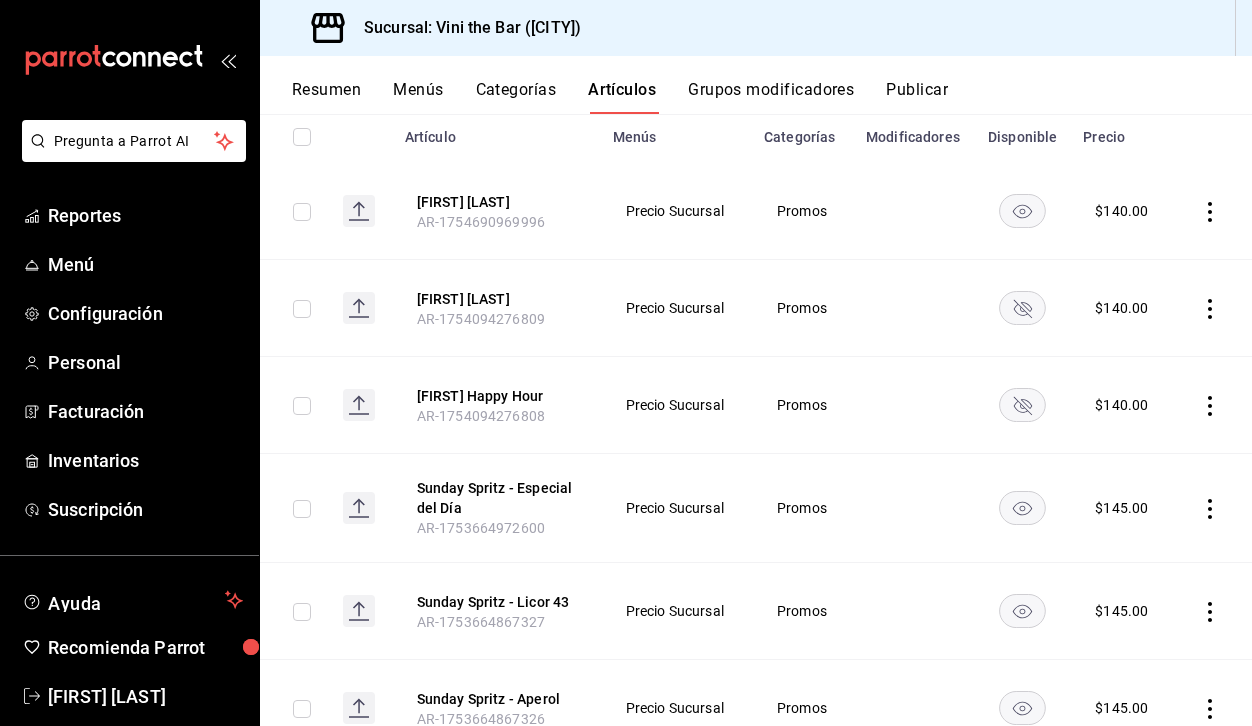 scroll, scrollTop: 0, scrollLeft: 0, axis: both 